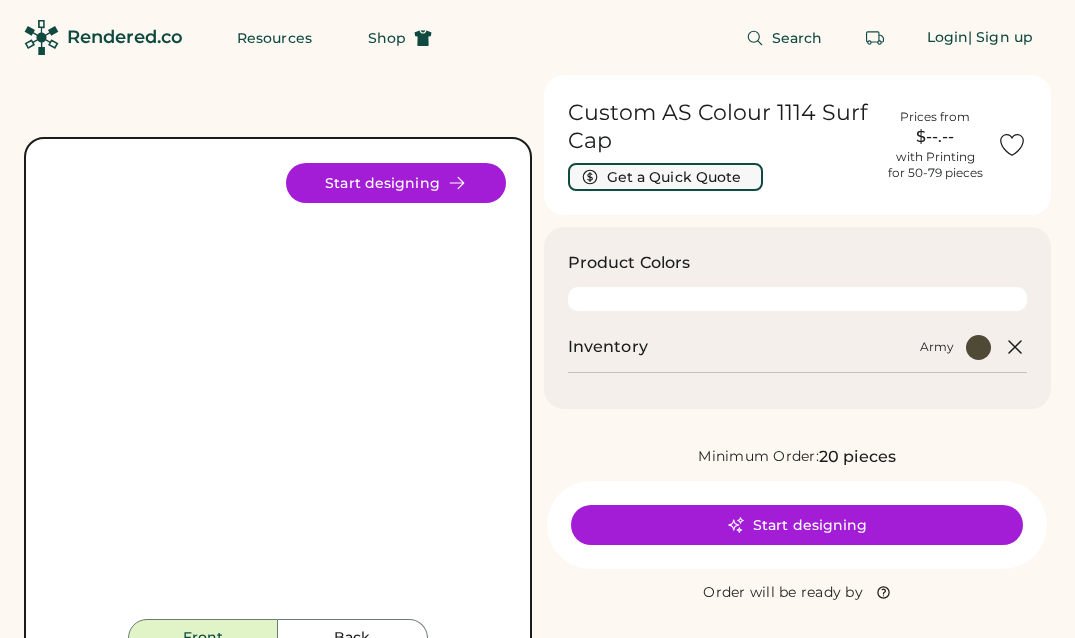 scroll, scrollTop: 0, scrollLeft: 0, axis: both 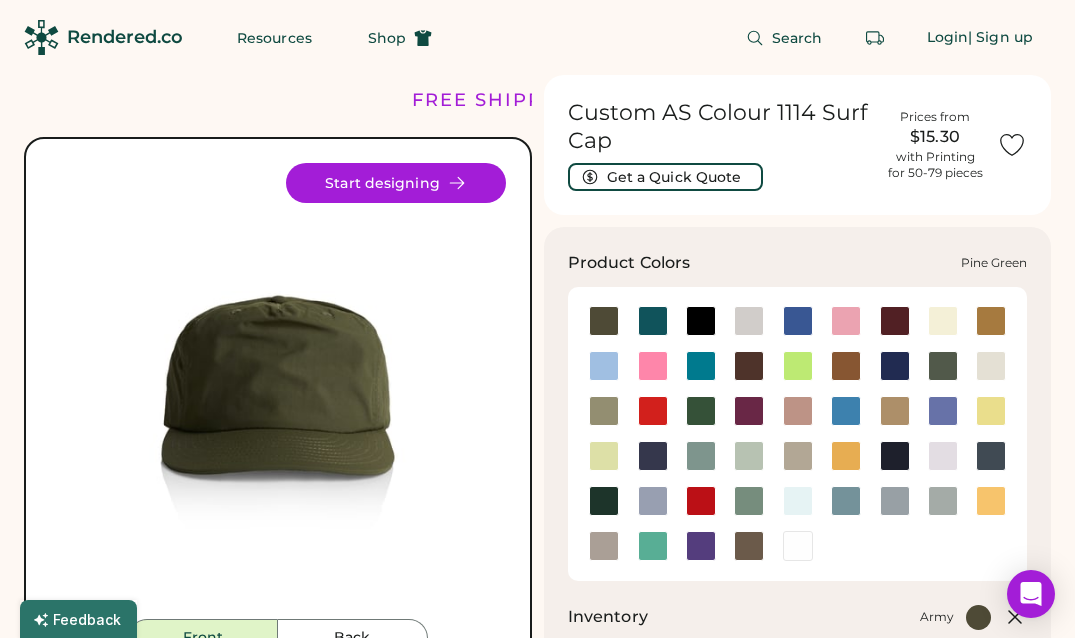 click at bounding box center (604, 501) 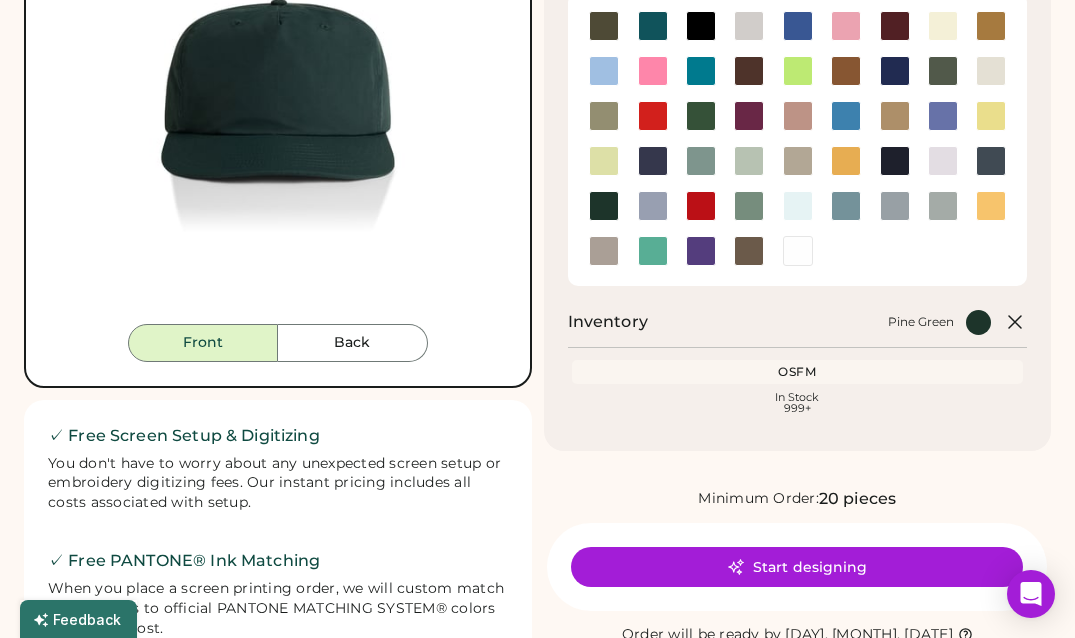 scroll, scrollTop: 300, scrollLeft: 0, axis: vertical 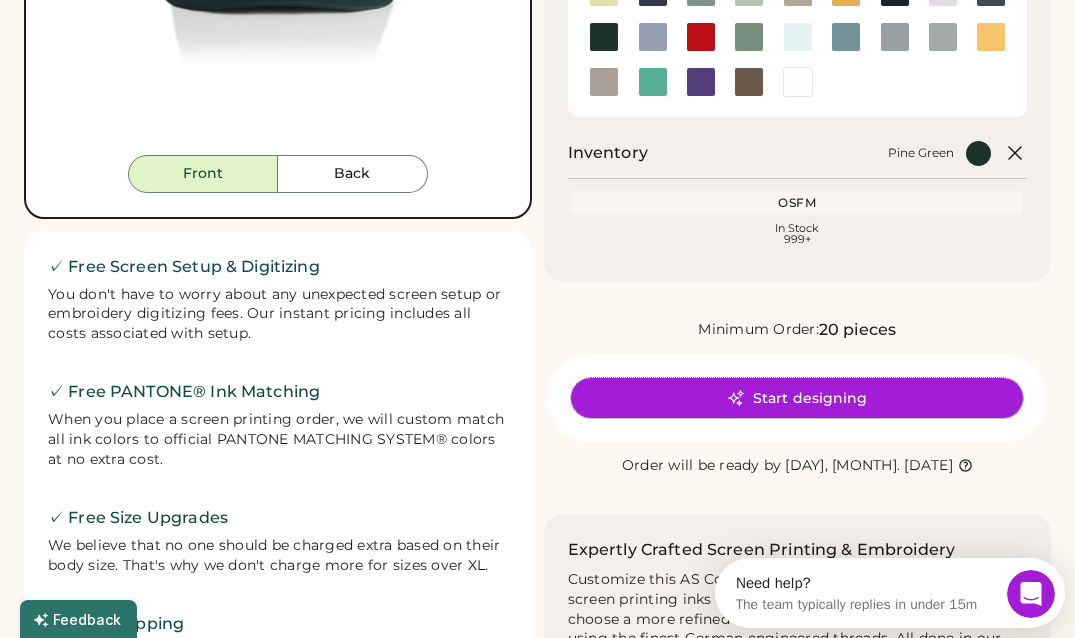 click on "Start designing" at bounding box center [797, 398] 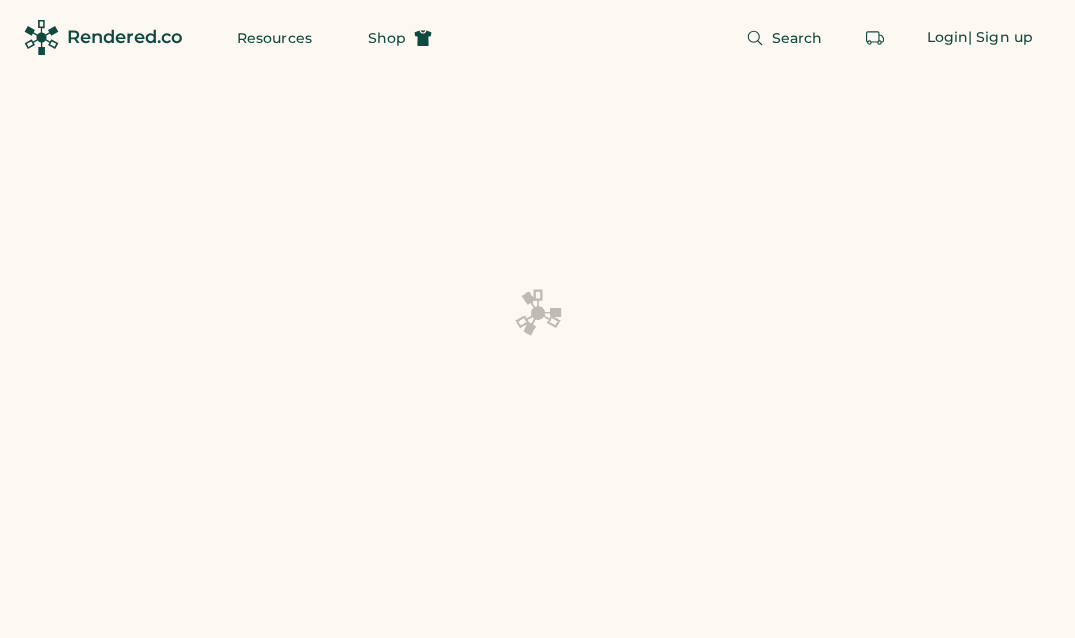 scroll, scrollTop: 0, scrollLeft: 0, axis: both 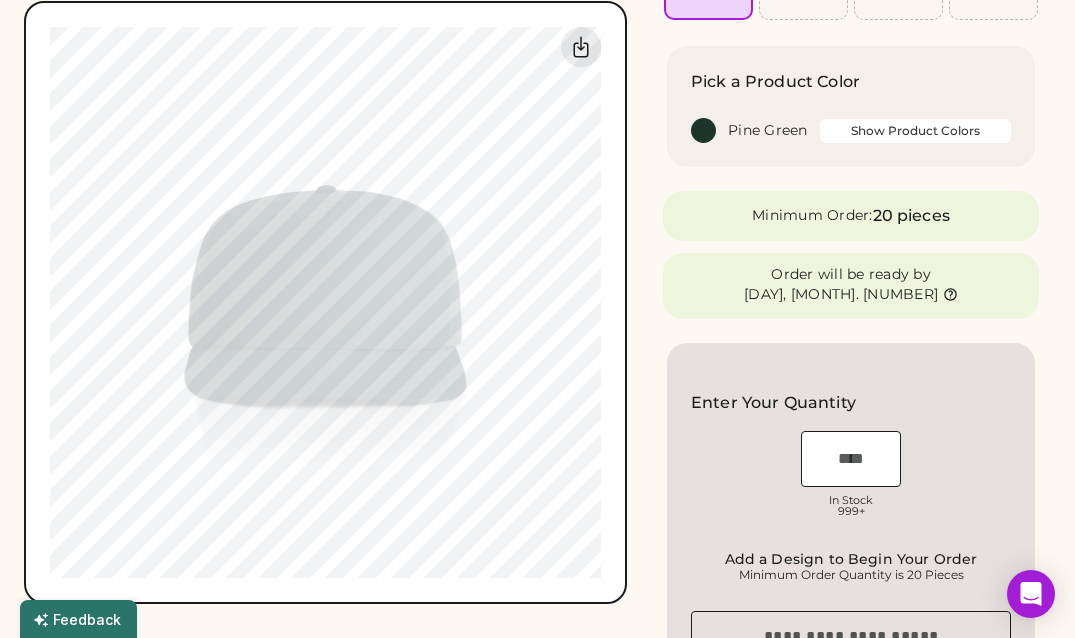 click at bounding box center [851, 459] 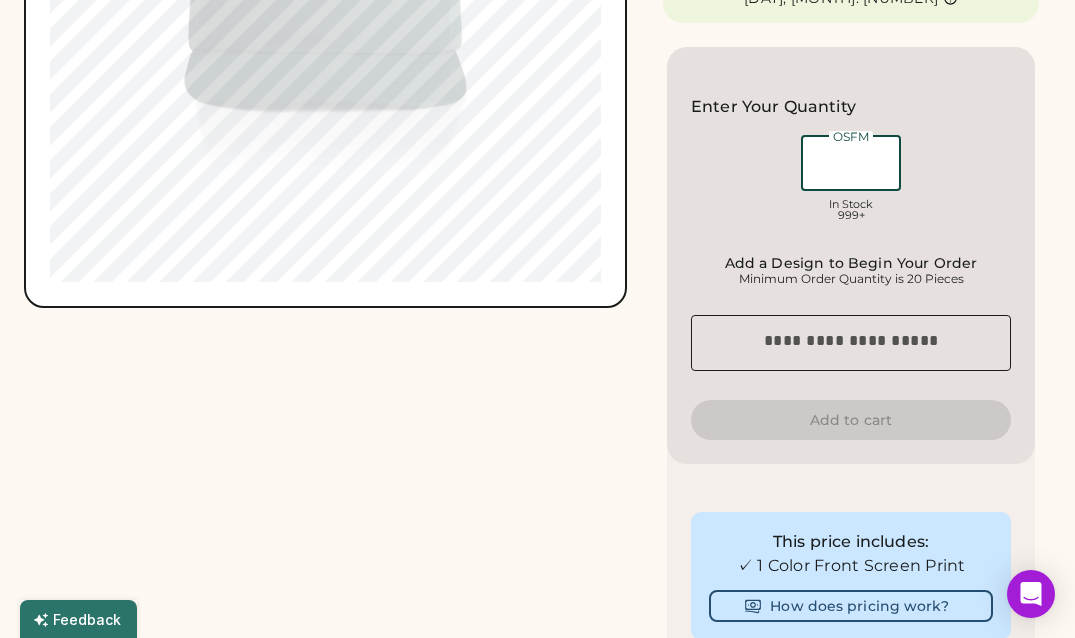 scroll, scrollTop: 513, scrollLeft: 0, axis: vertical 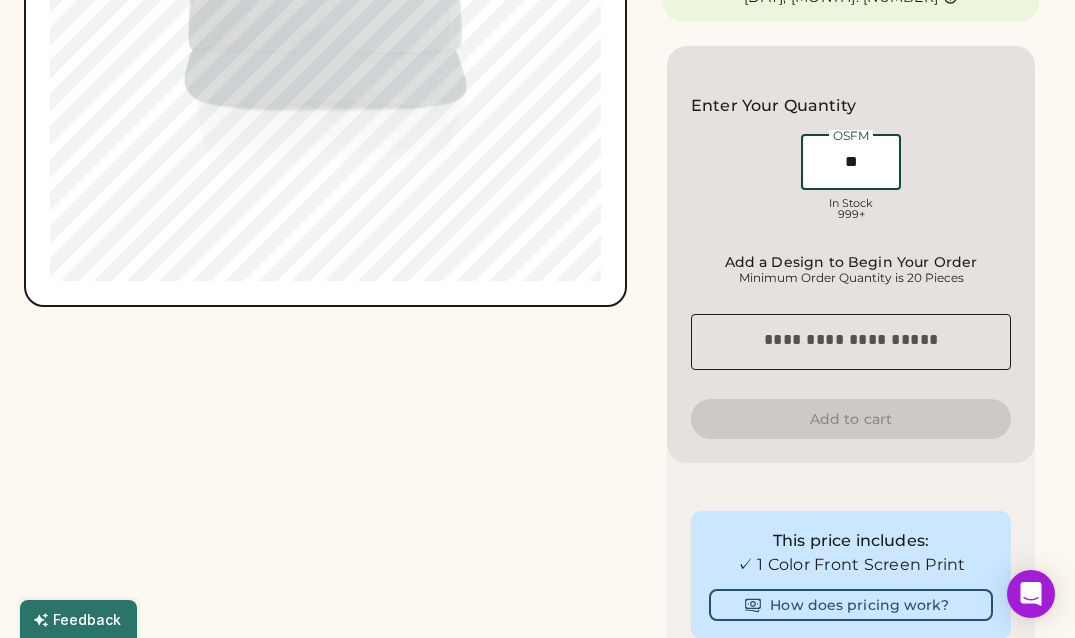 type on "**" 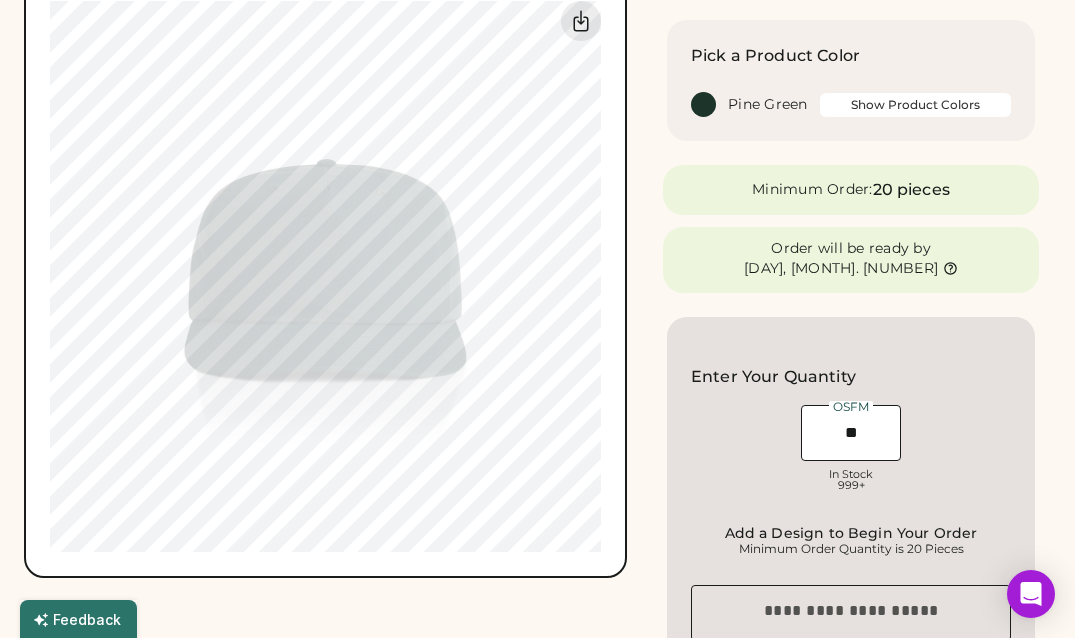 scroll, scrollTop: 0, scrollLeft: 0, axis: both 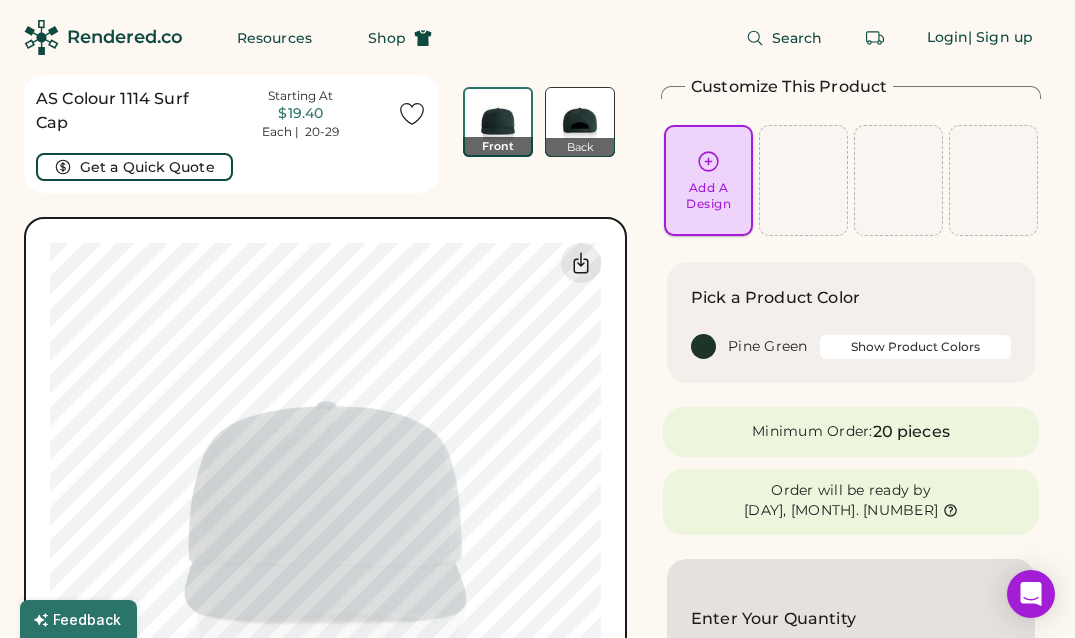 click on "Add A
Design" at bounding box center [708, 196] 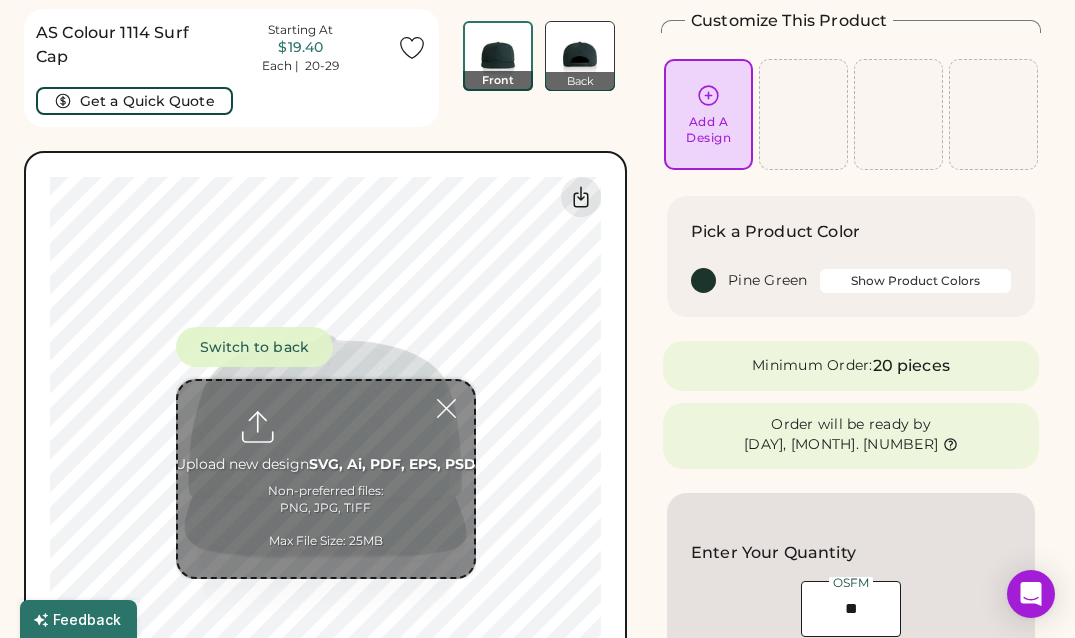 scroll, scrollTop: 75, scrollLeft: 0, axis: vertical 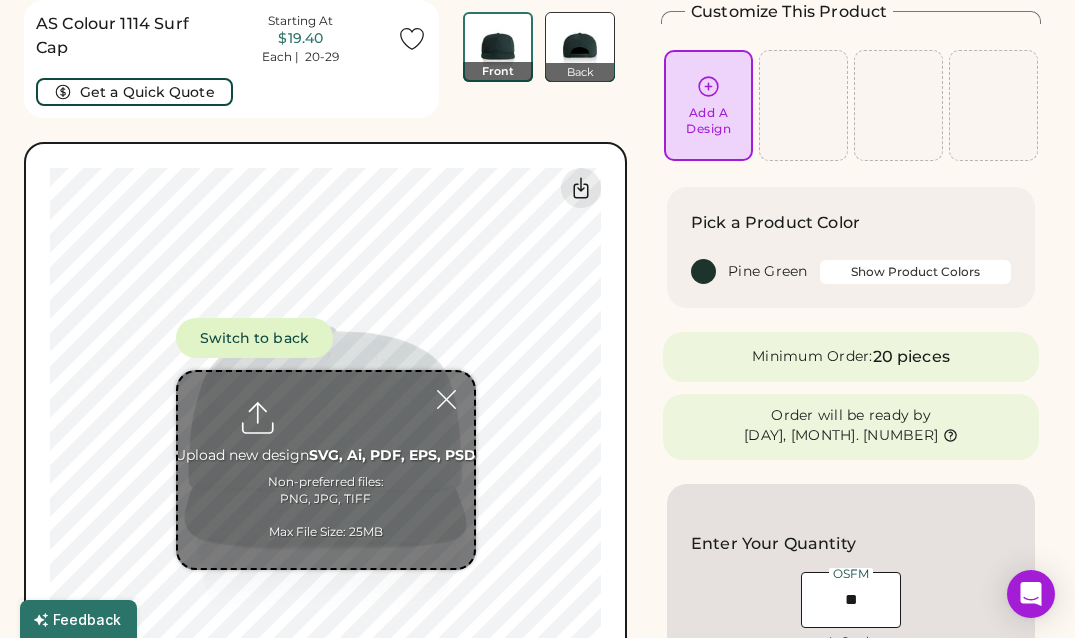 click at bounding box center [326, 470] 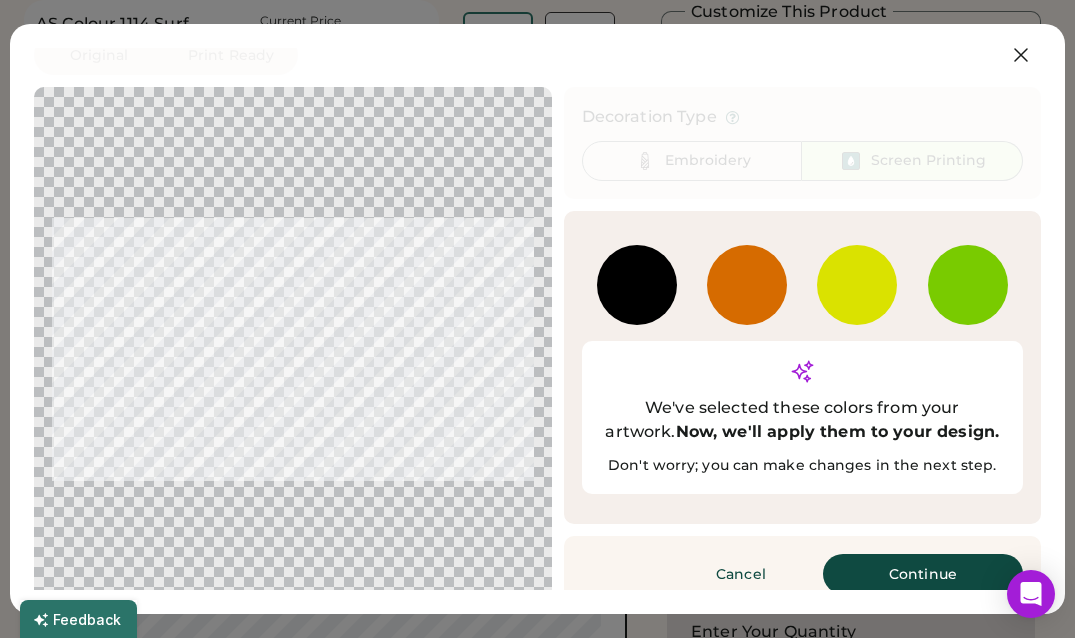 scroll, scrollTop: 14, scrollLeft: 0, axis: vertical 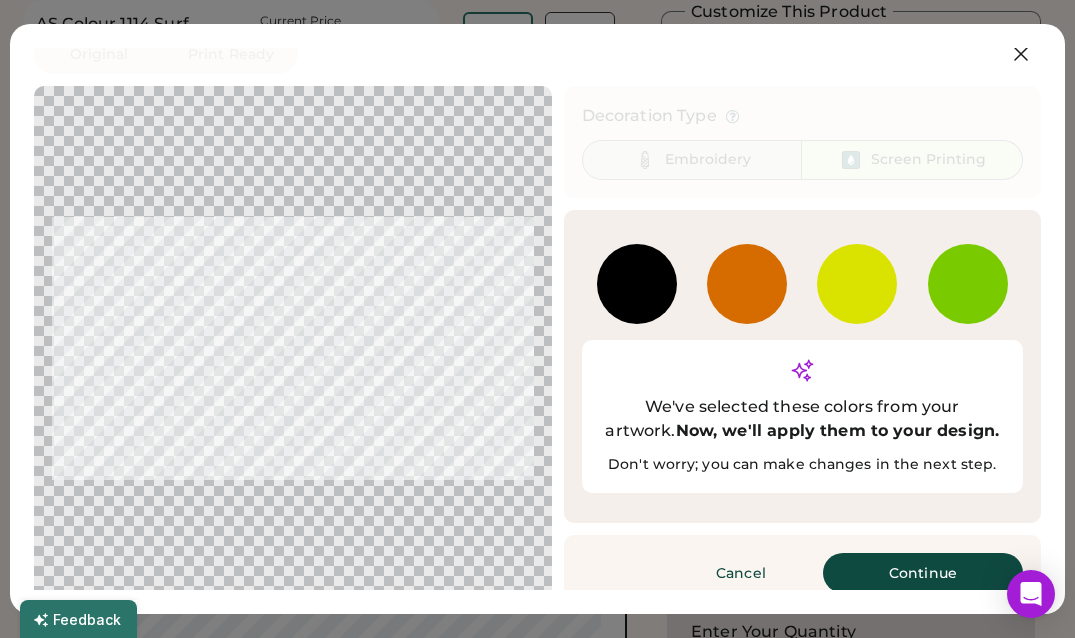 click on "Embroidery" at bounding box center [692, 160] 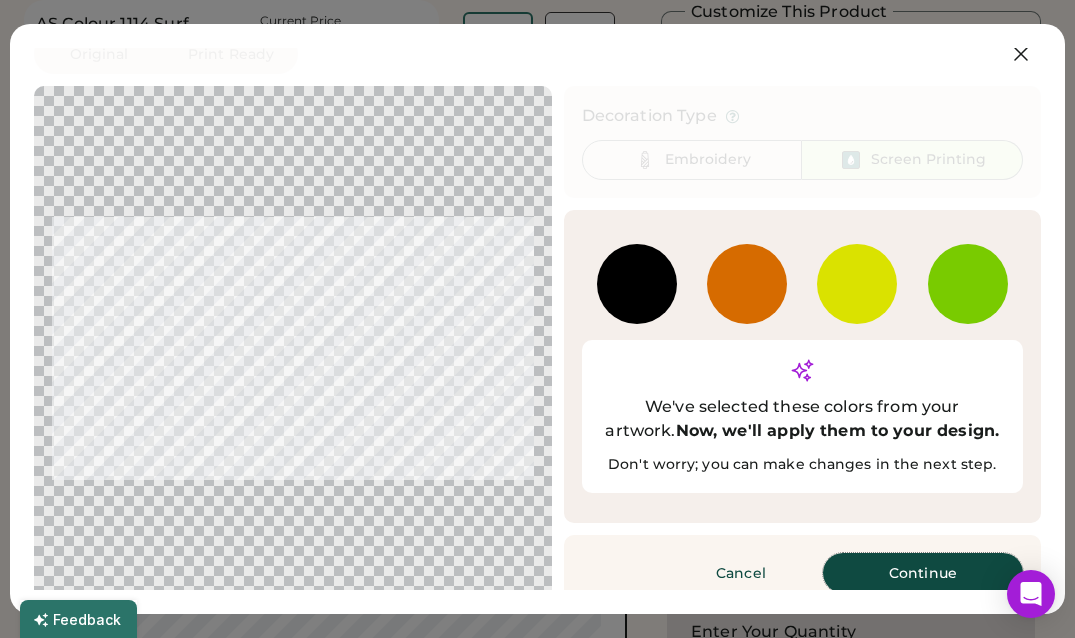 click on "Continue" at bounding box center (923, 573) 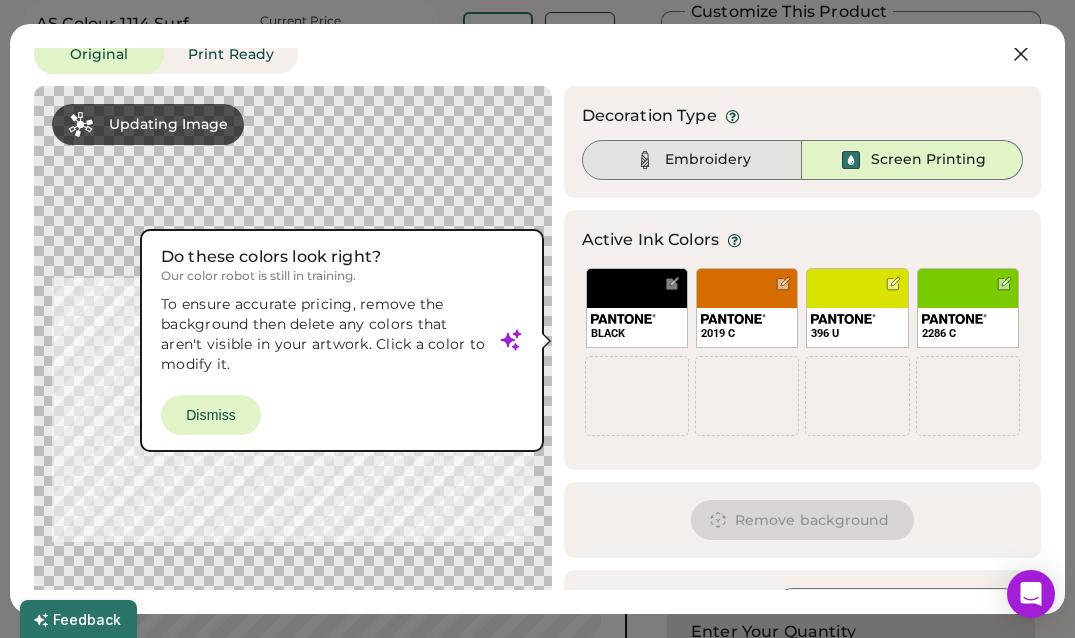 click on "Embroidery" at bounding box center (708, 160) 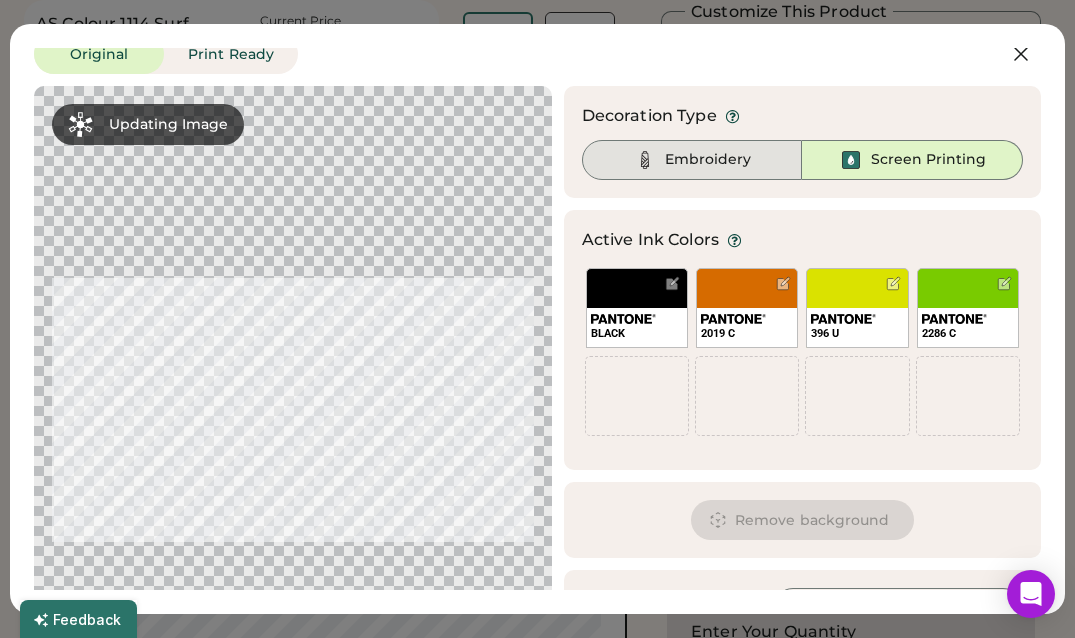 scroll, scrollTop: 0, scrollLeft: 0, axis: both 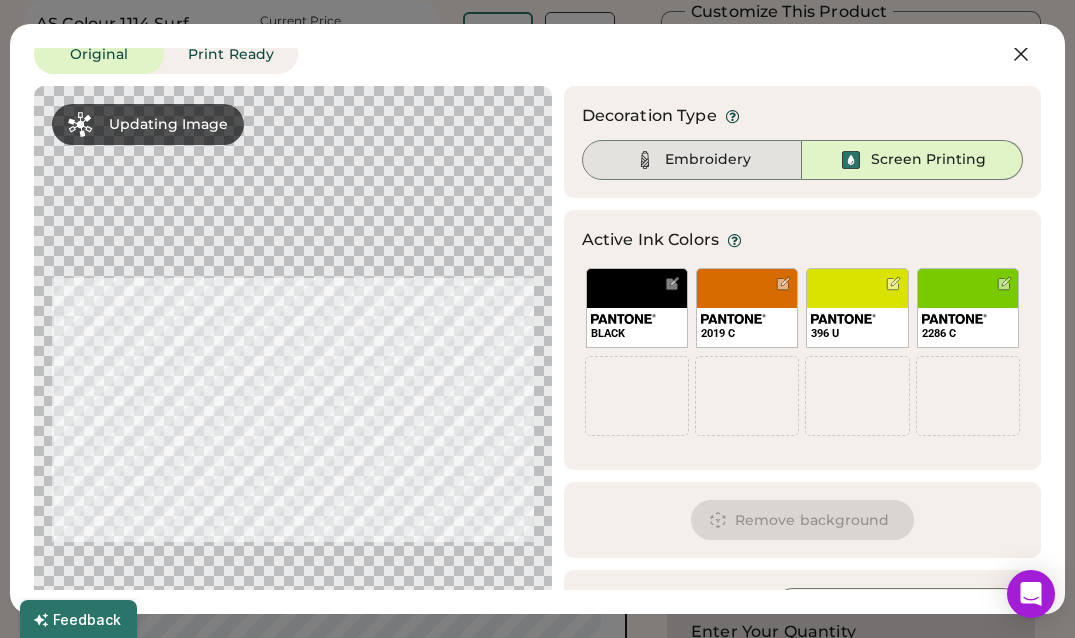 click on "Embroidery" at bounding box center (708, 160) 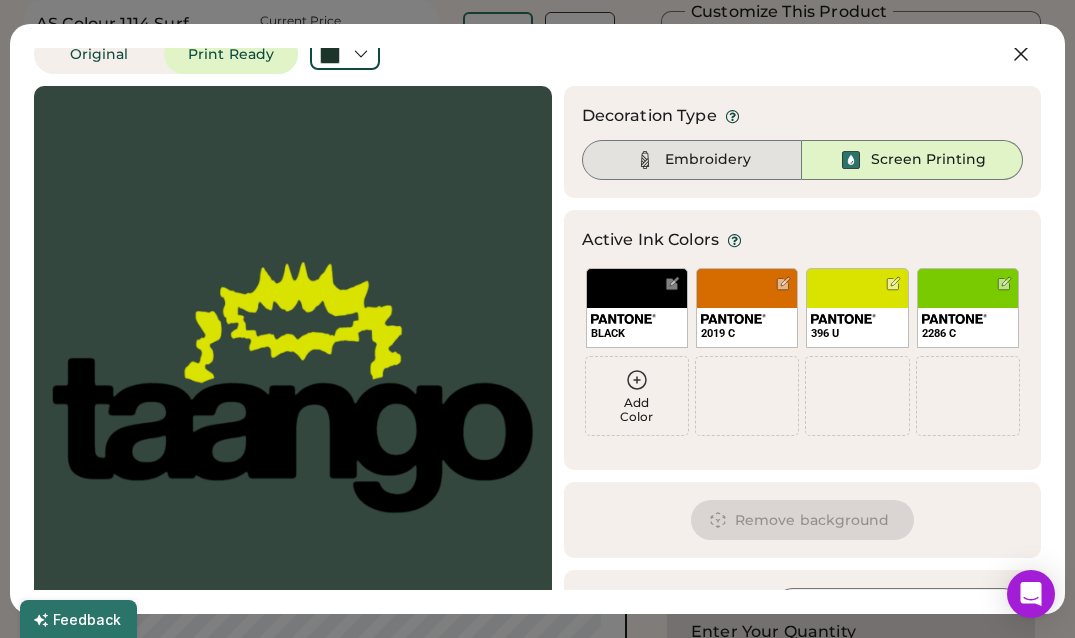 click on "Embroidery" at bounding box center (692, 160) 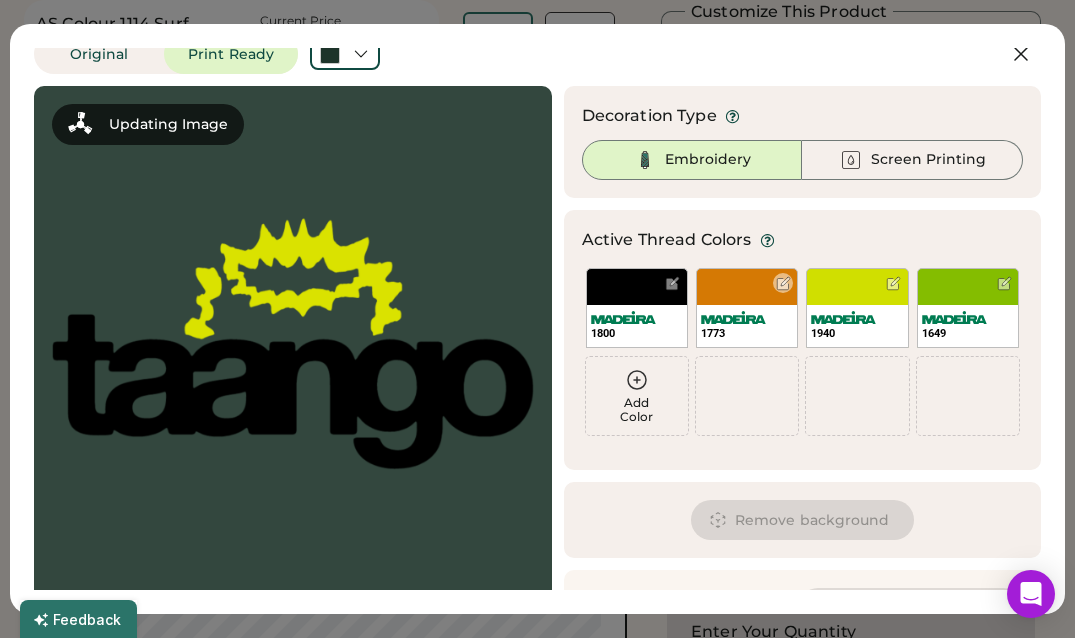 click at bounding box center (783, 283) 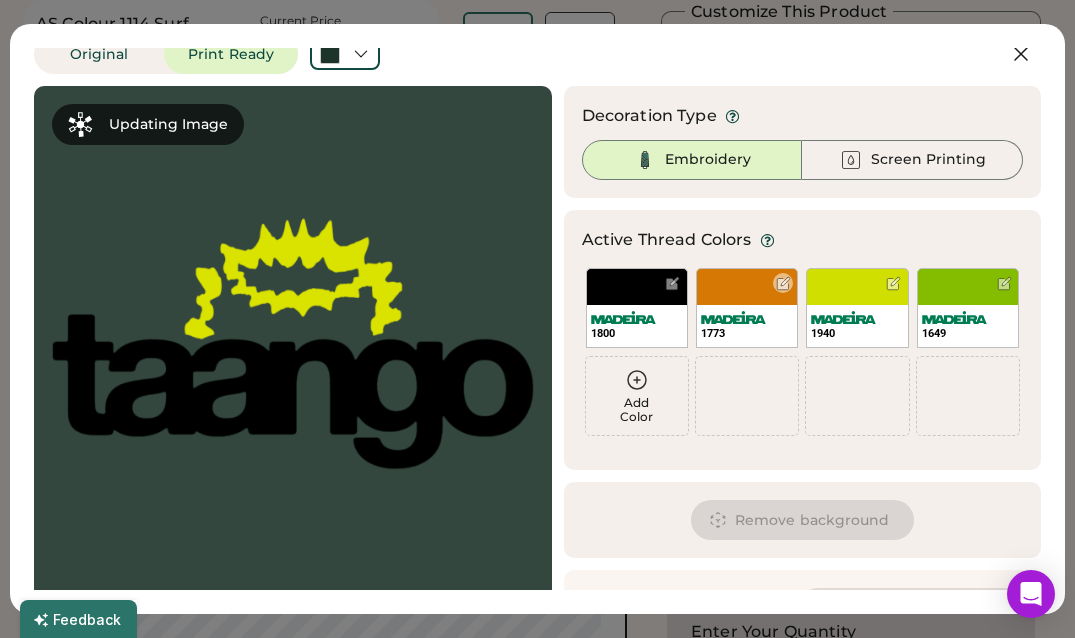 scroll, scrollTop: 0, scrollLeft: 0, axis: both 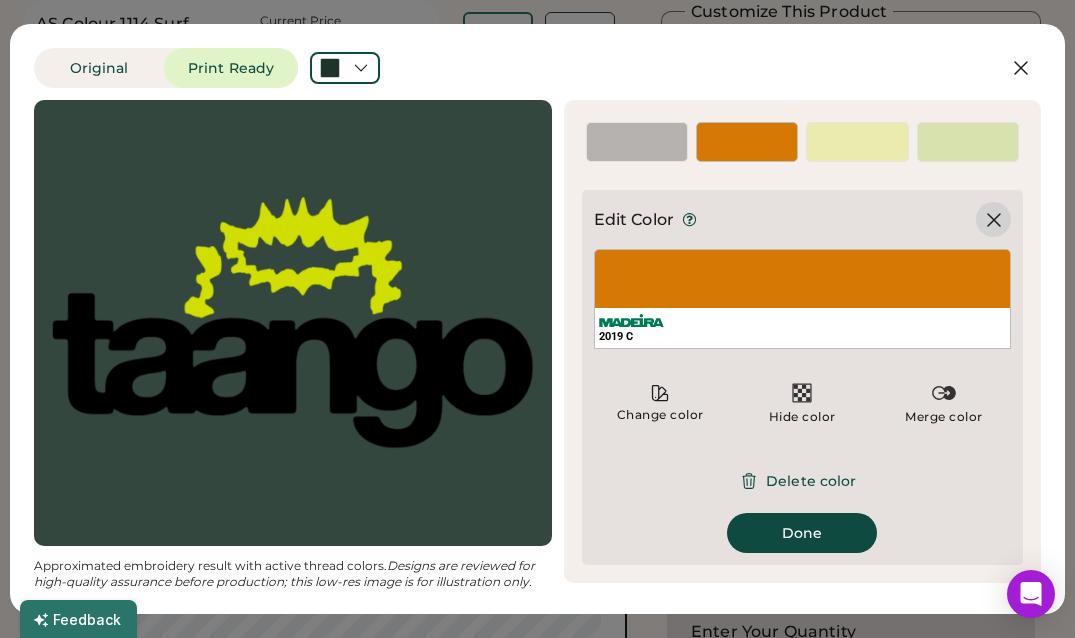 click at bounding box center [994, 220] 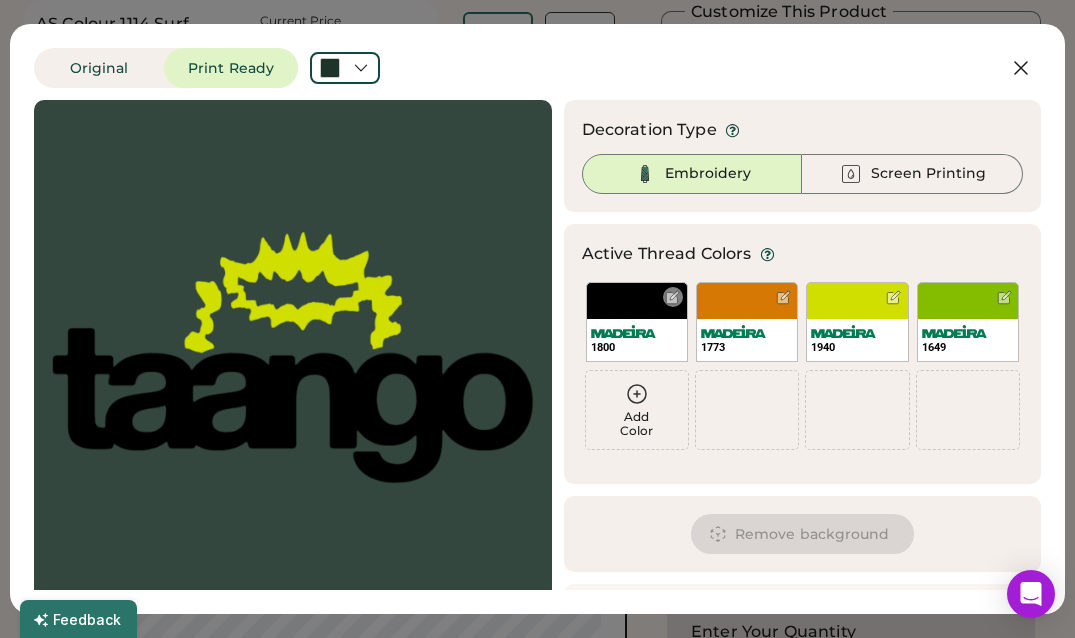 click on "1800" at bounding box center [637, 340] 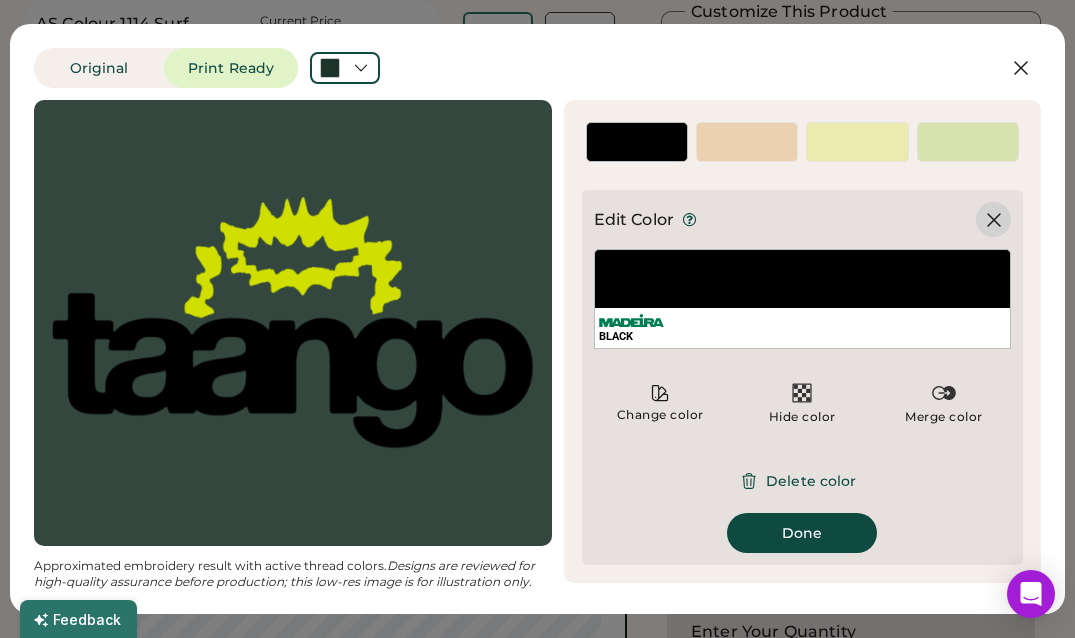 click at bounding box center [994, 220] 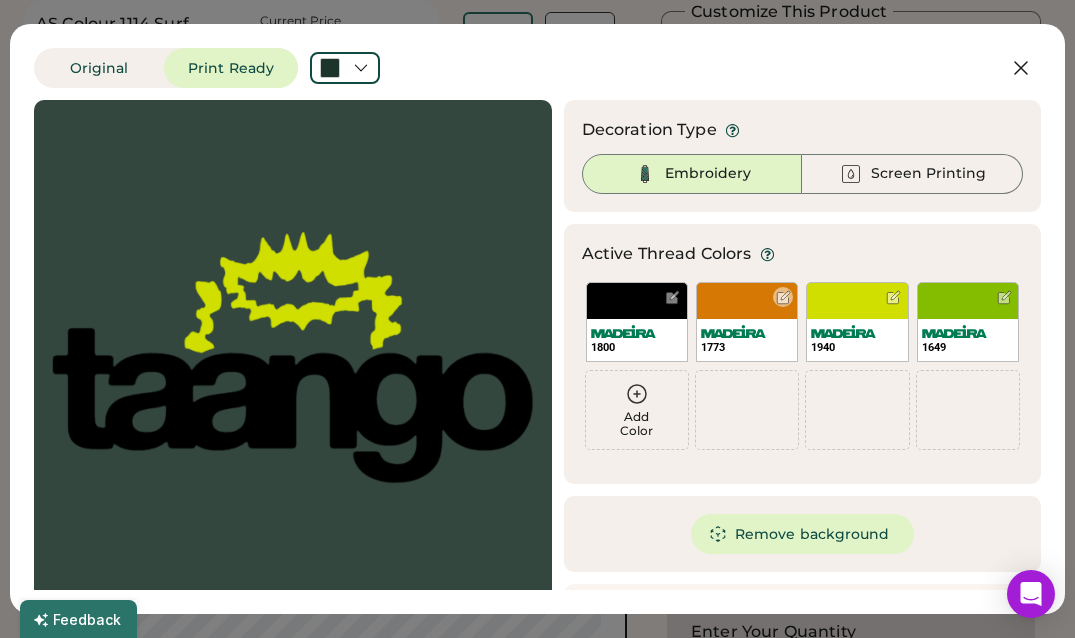 click at bounding box center (783, 297) 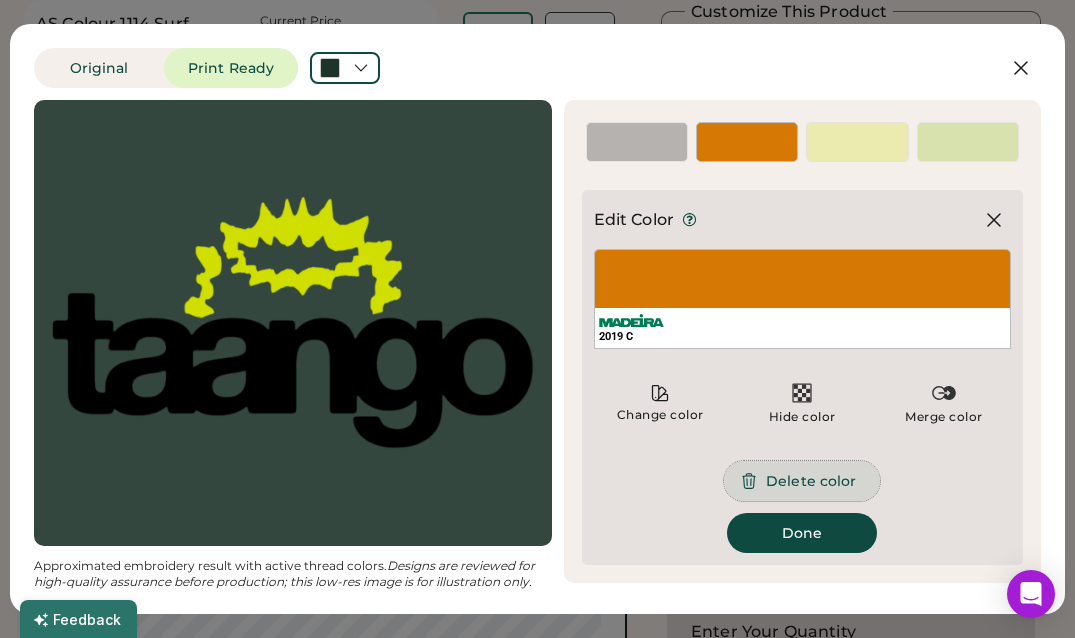 click on "Delete color" at bounding box center (802, 481) 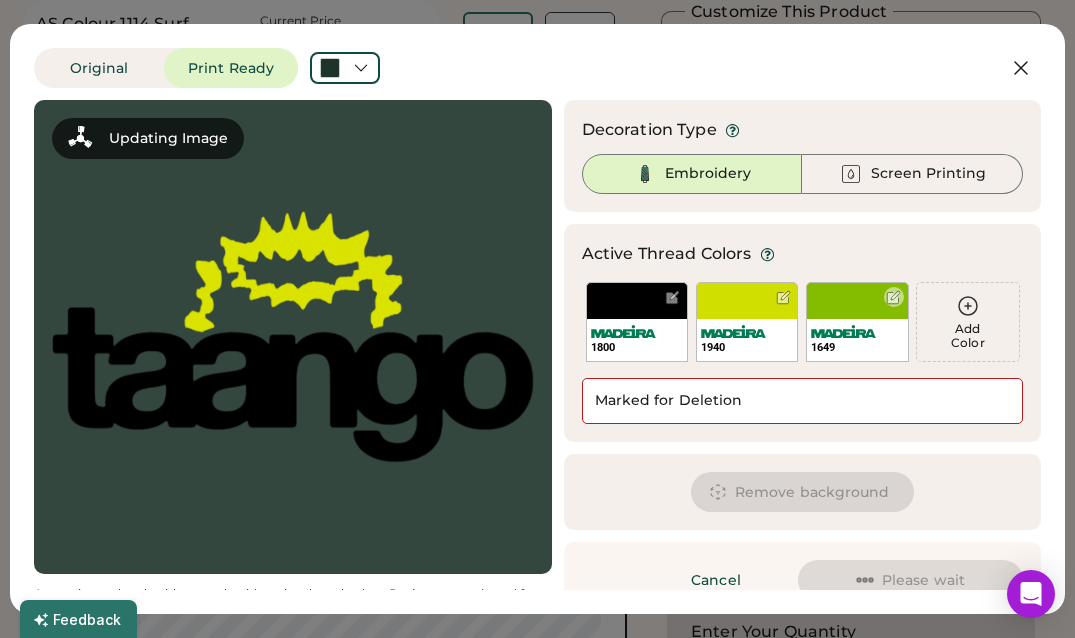 click at bounding box center (894, 297) 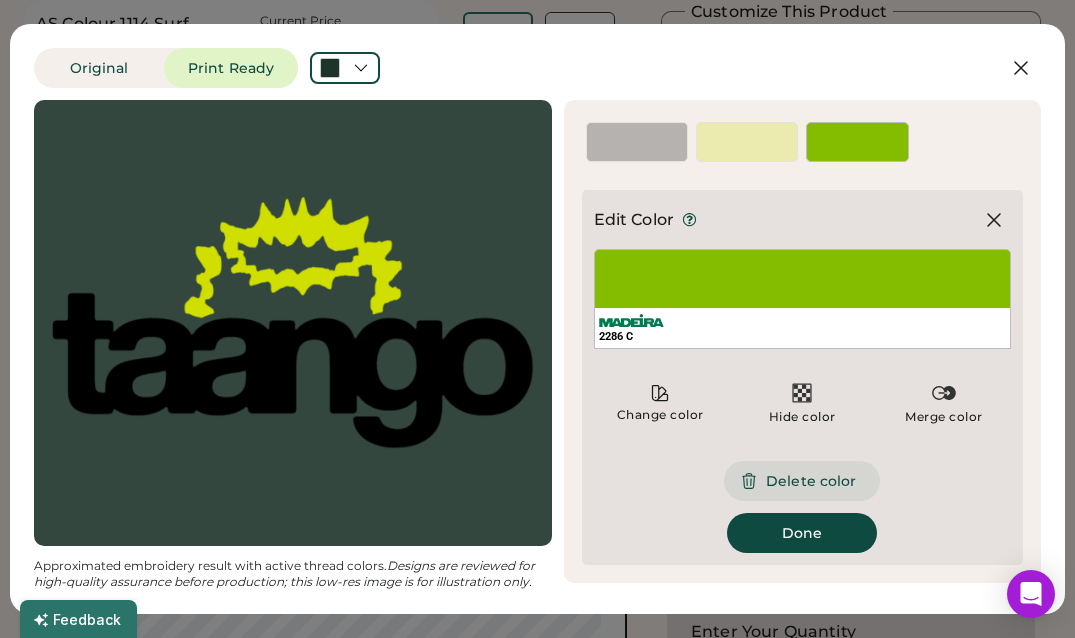 click at bounding box center (749, 481) 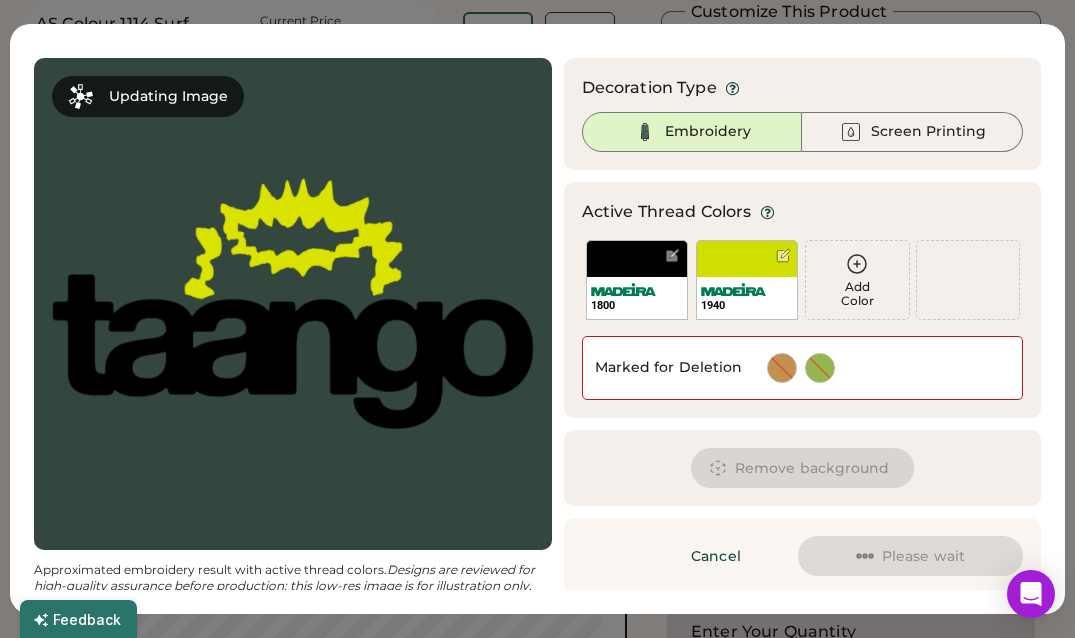 scroll, scrollTop: 46, scrollLeft: 0, axis: vertical 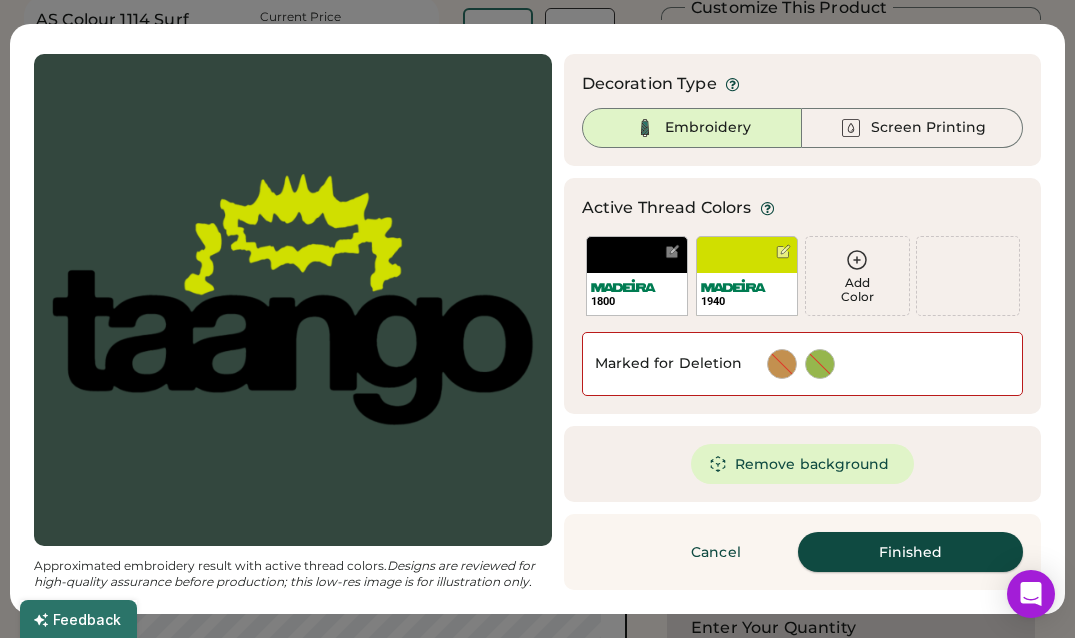 click on "Finished" at bounding box center [910, 552] 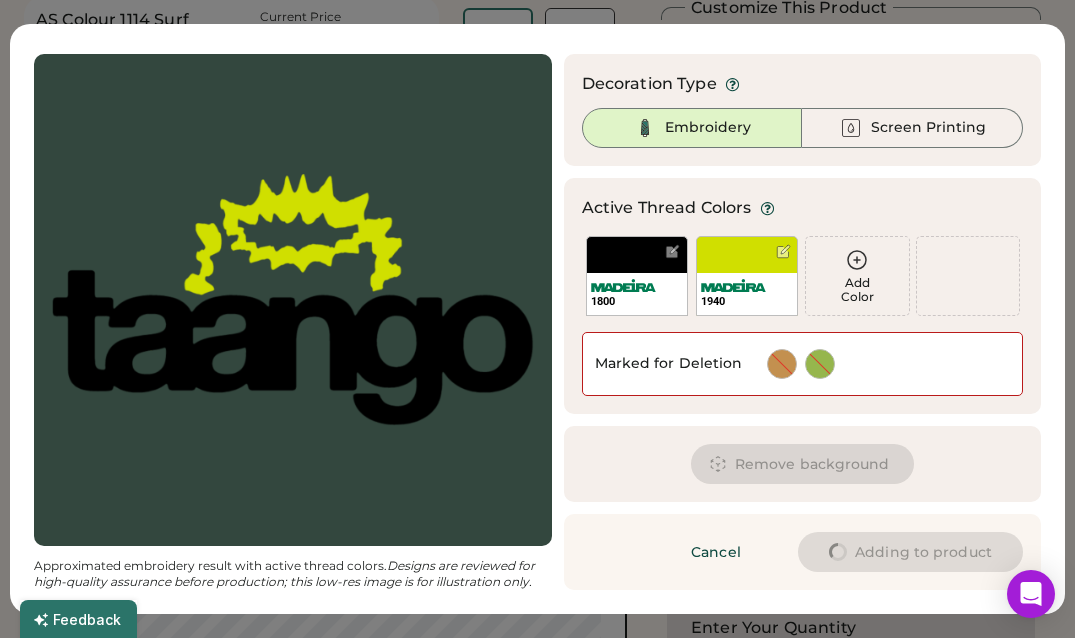 scroll, scrollTop: 78, scrollLeft: 0, axis: vertical 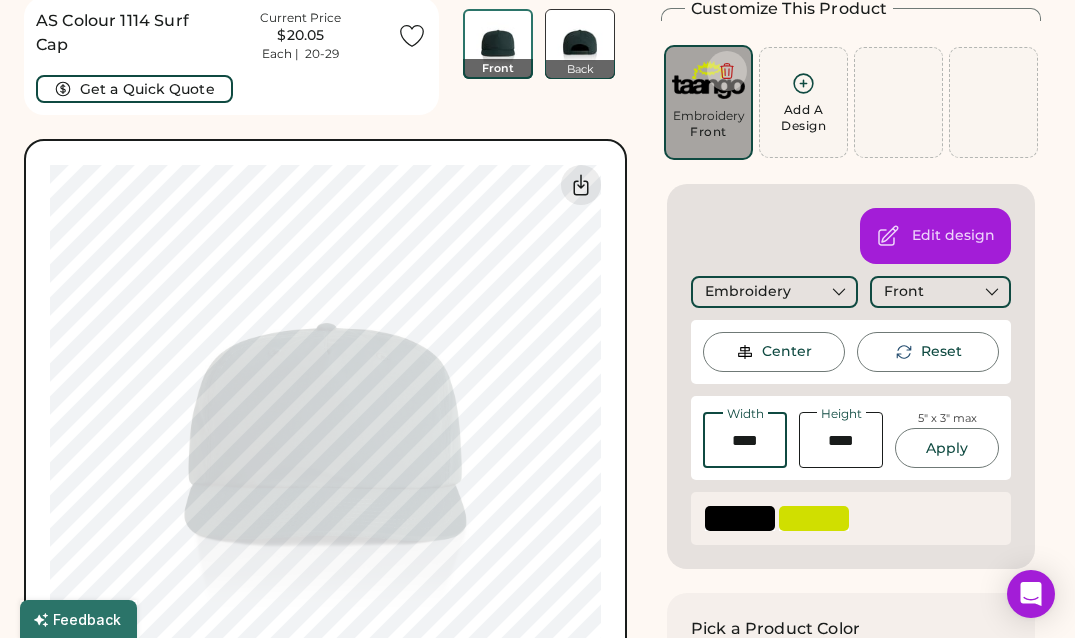 click at bounding box center [745, 440] 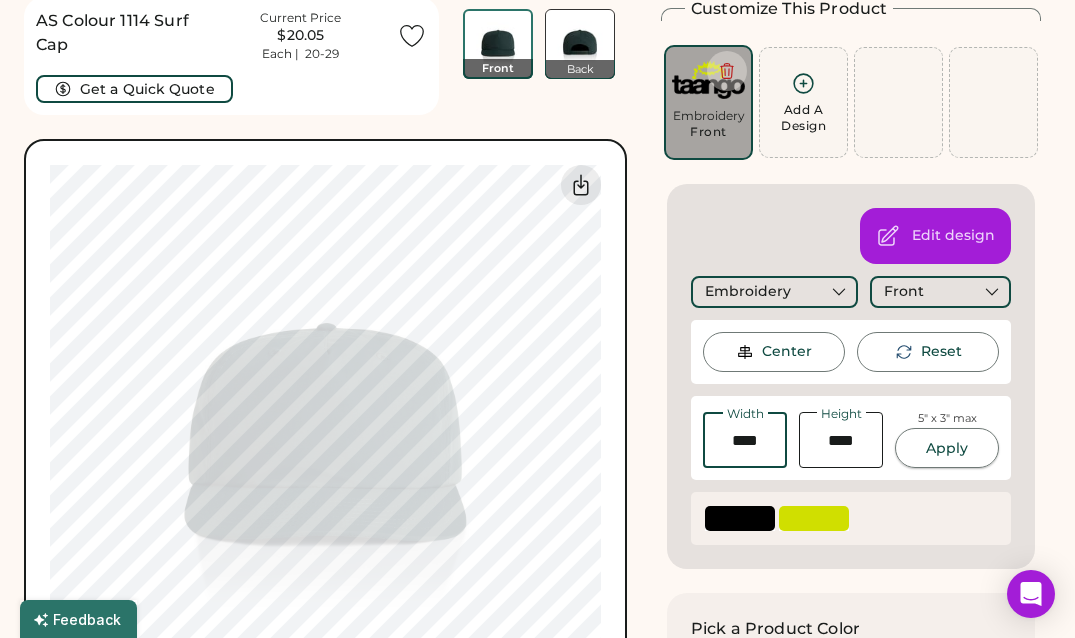 click on "Apply" at bounding box center [947, 448] 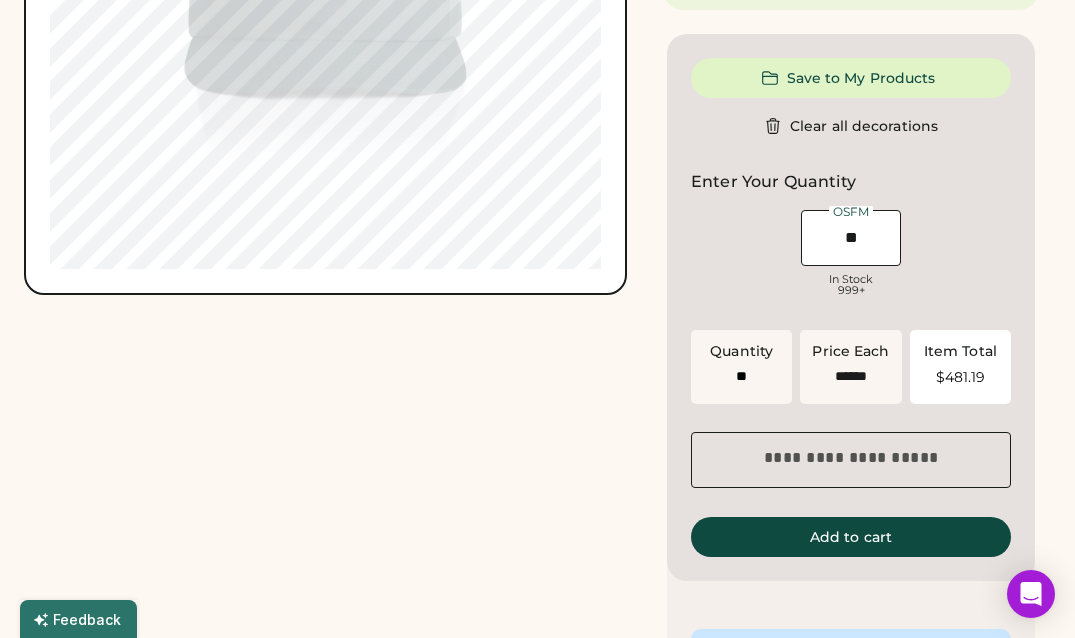 scroll, scrollTop: 540, scrollLeft: 0, axis: vertical 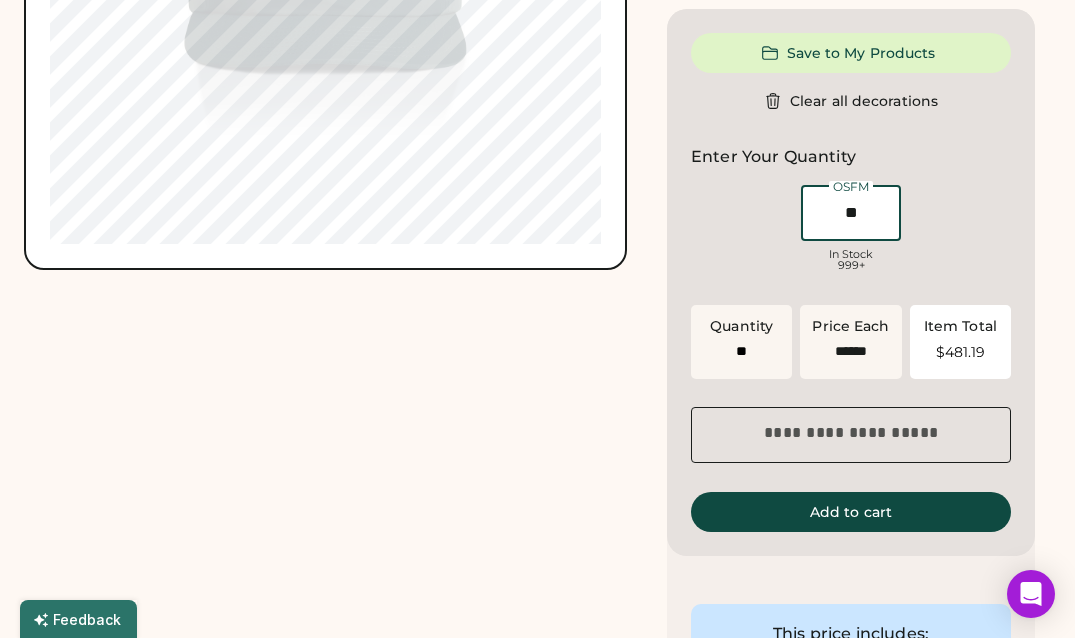 click at bounding box center (851, 213) 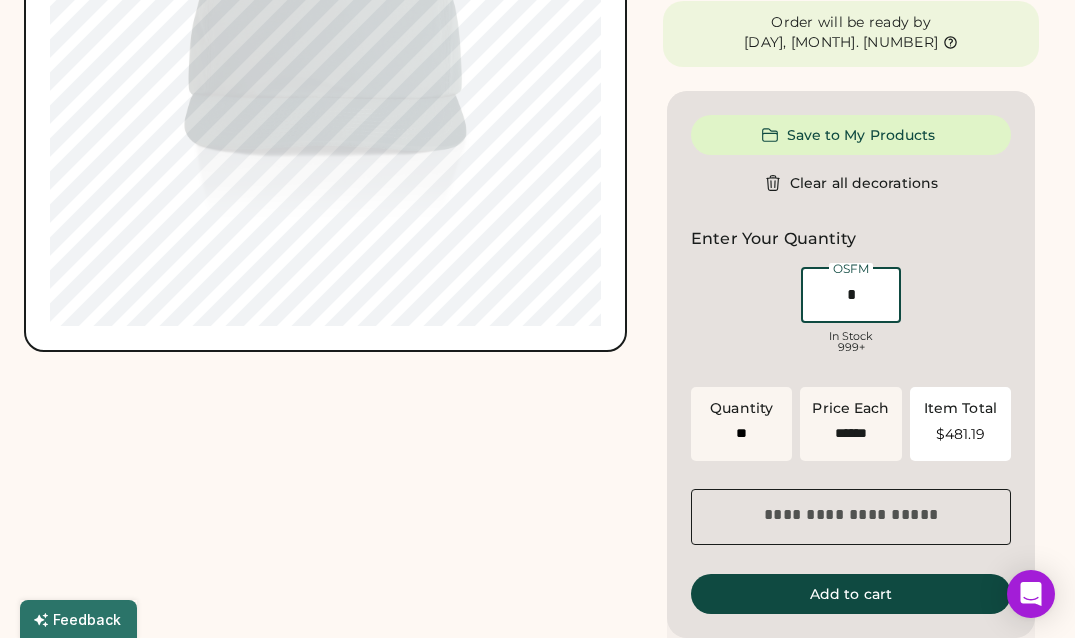 scroll, scrollTop: 468, scrollLeft: 0, axis: vertical 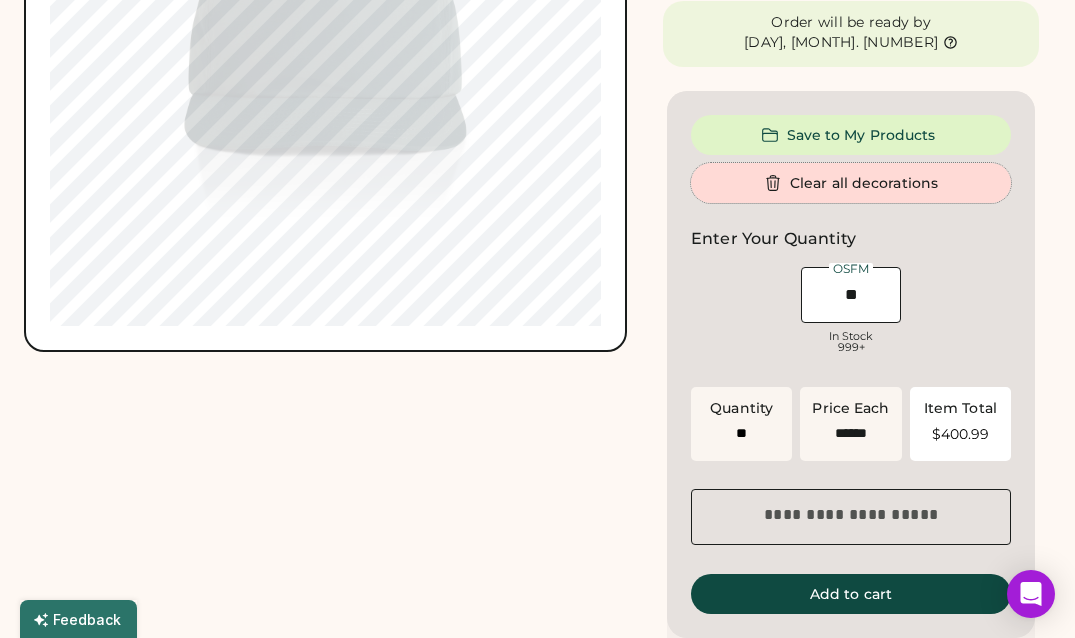 click on "Clear all decorations" at bounding box center [851, 183] 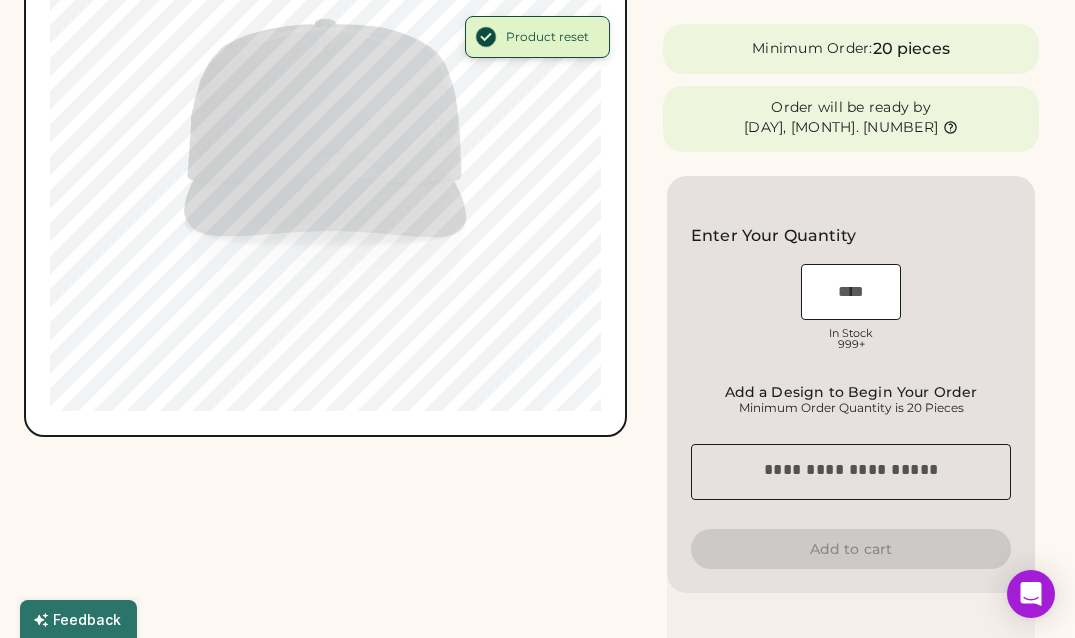 scroll, scrollTop: 333, scrollLeft: 0, axis: vertical 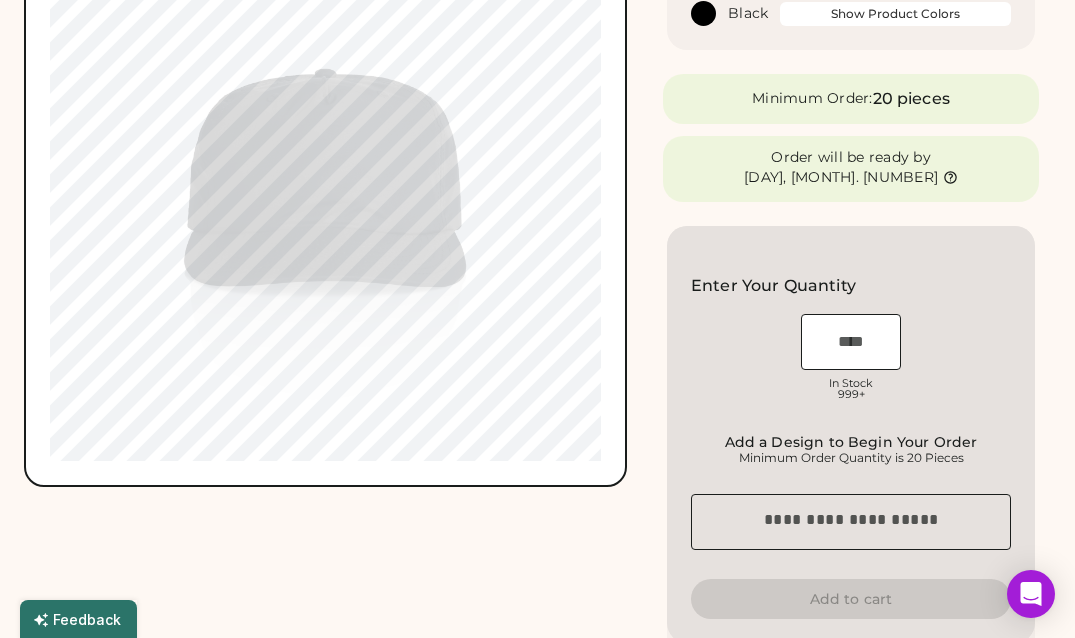 click at bounding box center (851, 342) 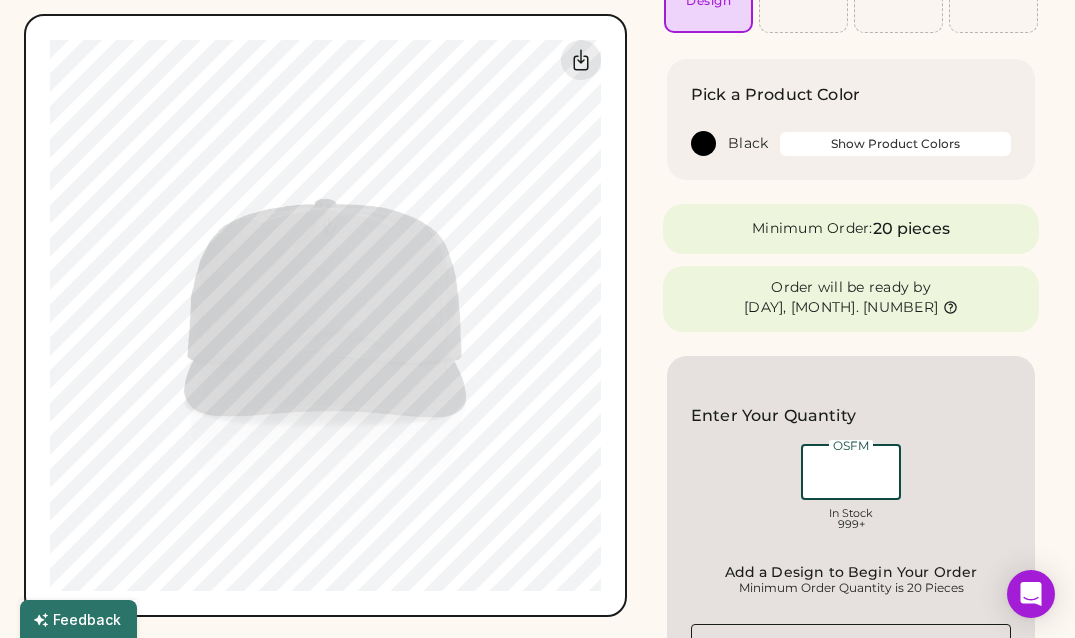 scroll, scrollTop: 231, scrollLeft: 0, axis: vertical 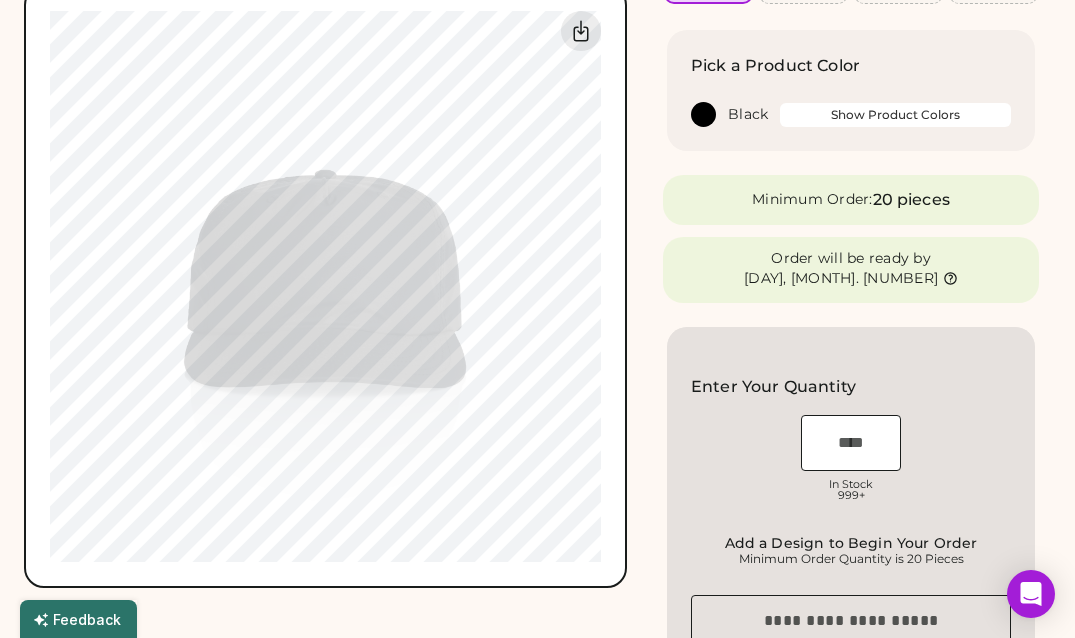 click at bounding box center [703, 114] 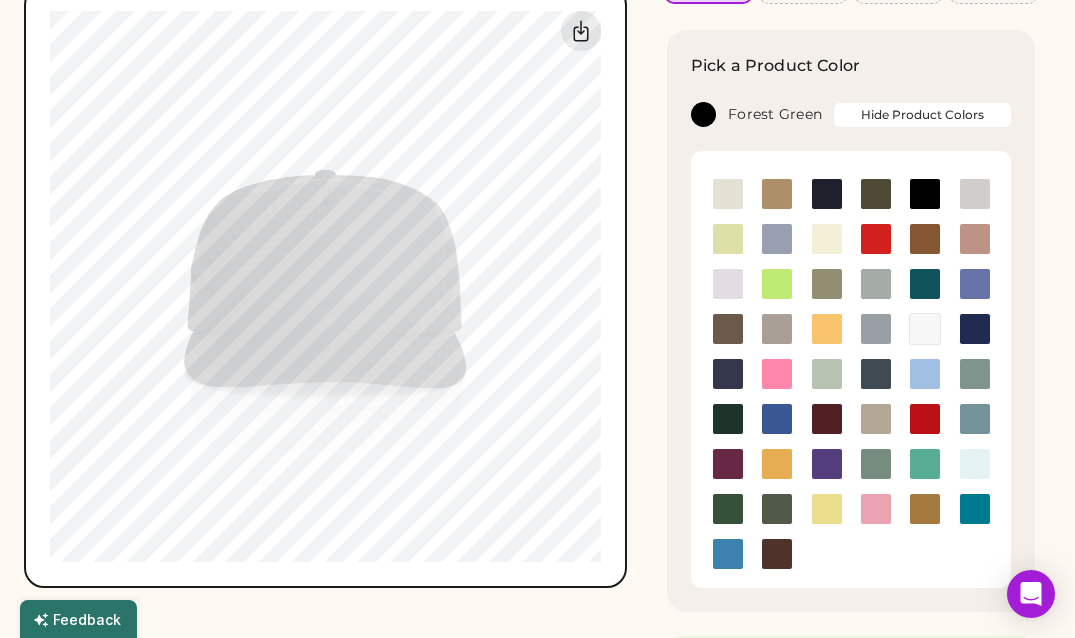 click at bounding box center (728, 509) 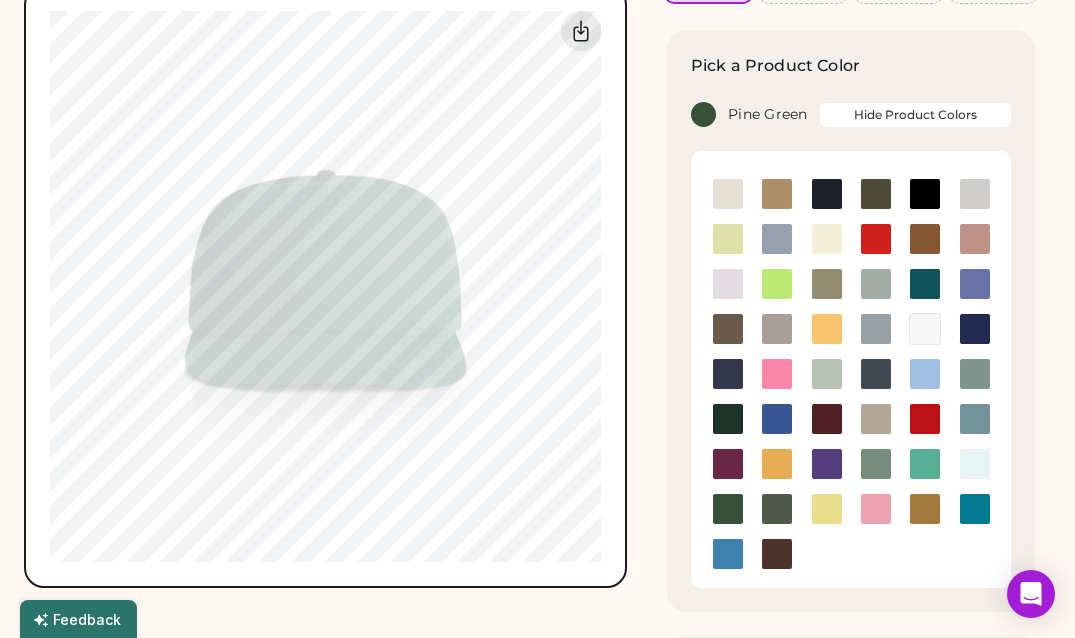 click at bounding box center [728, 419] 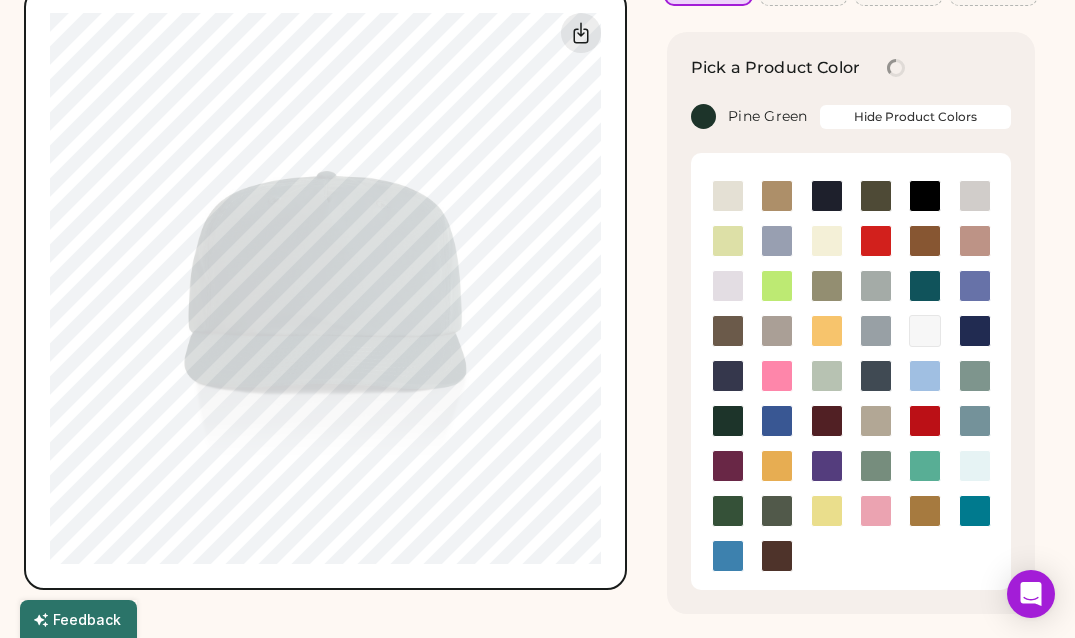scroll, scrollTop: 228, scrollLeft: 0, axis: vertical 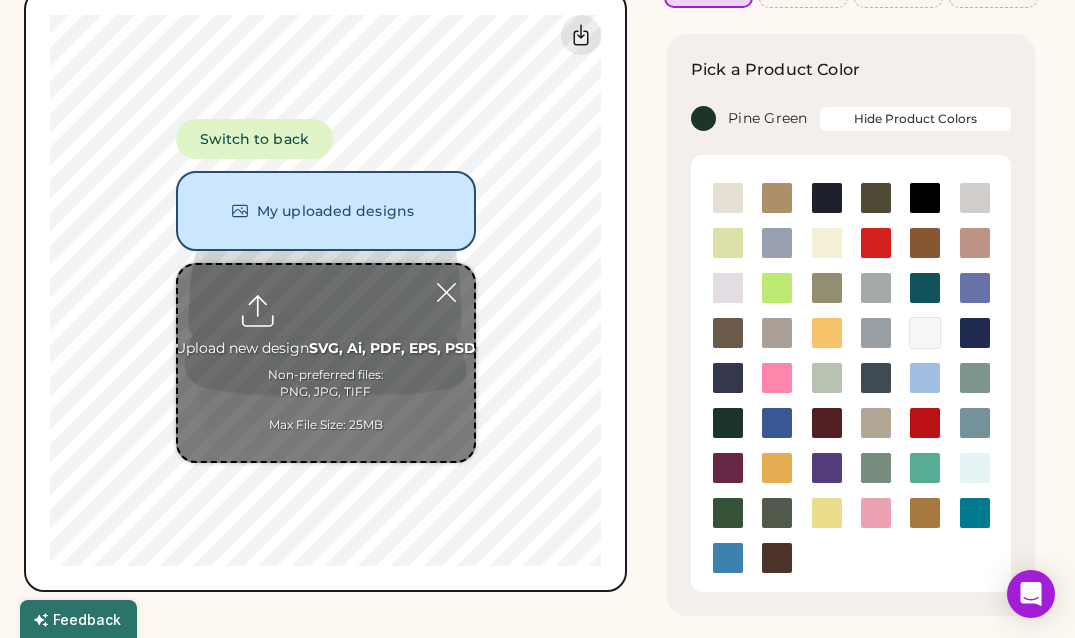 click on "Pick a Product Color Pine Green Hide Product Colors" at bounding box center [851, 94] 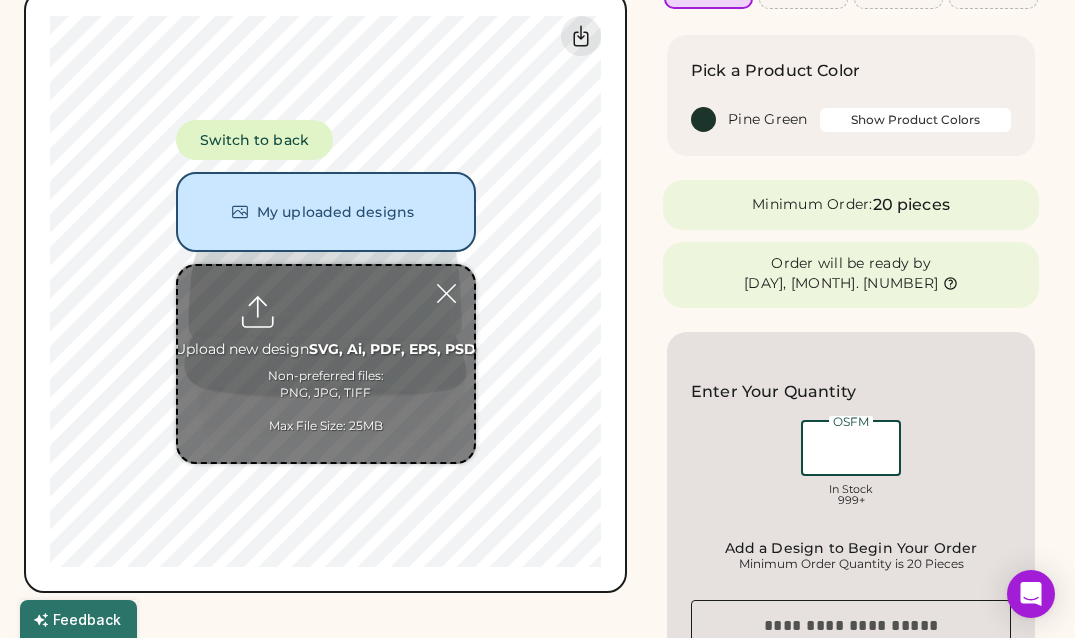 click at bounding box center (851, 448) 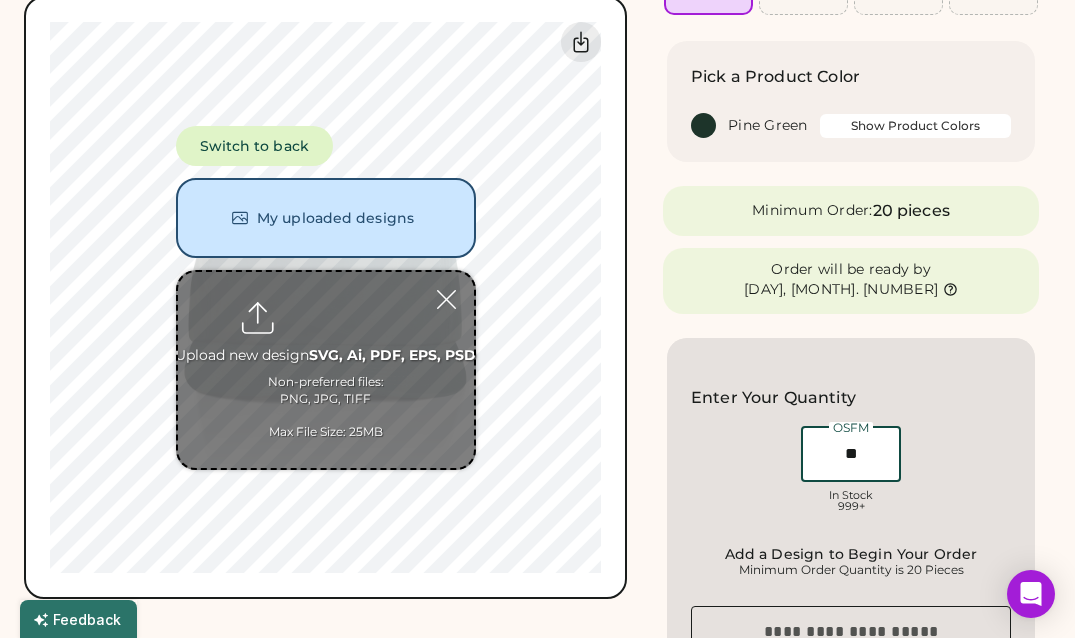 type on "**" 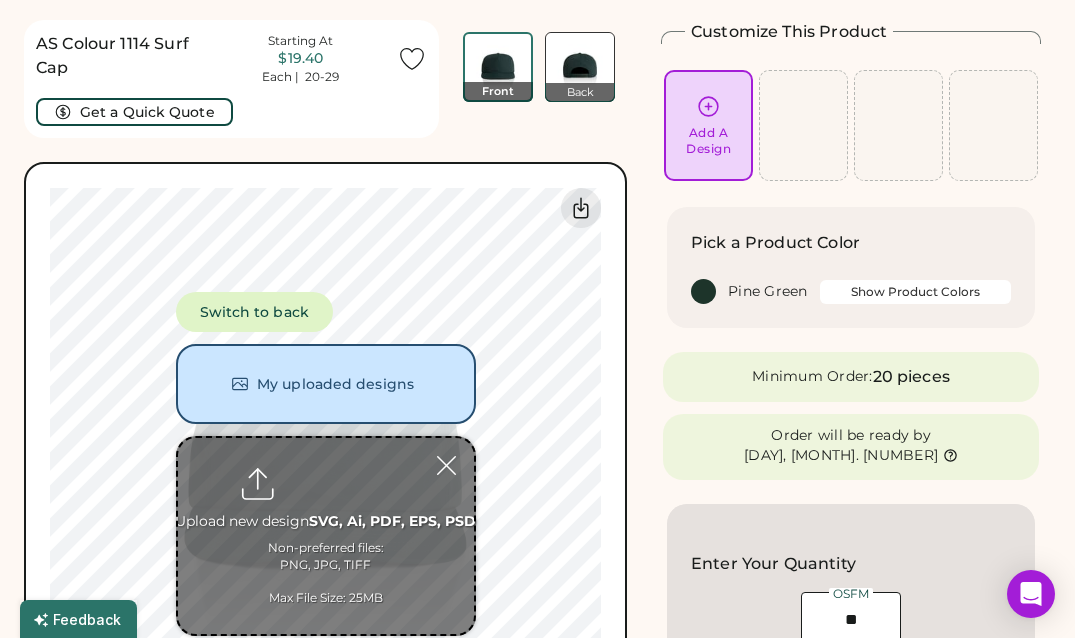scroll, scrollTop: 36, scrollLeft: 0, axis: vertical 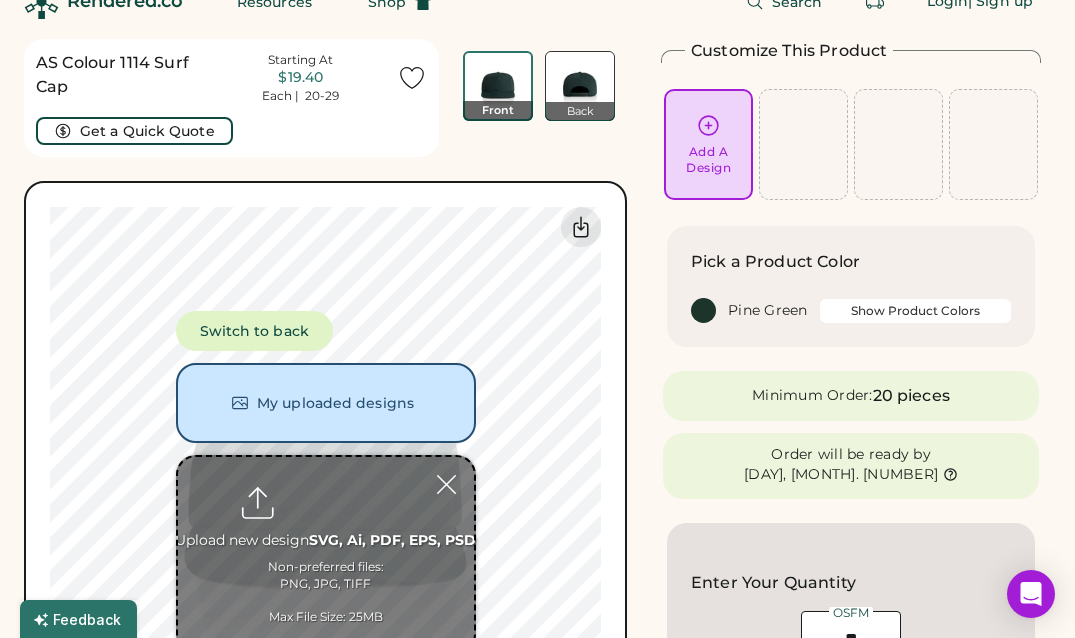click on "Show Product Colors" at bounding box center [916, 311] 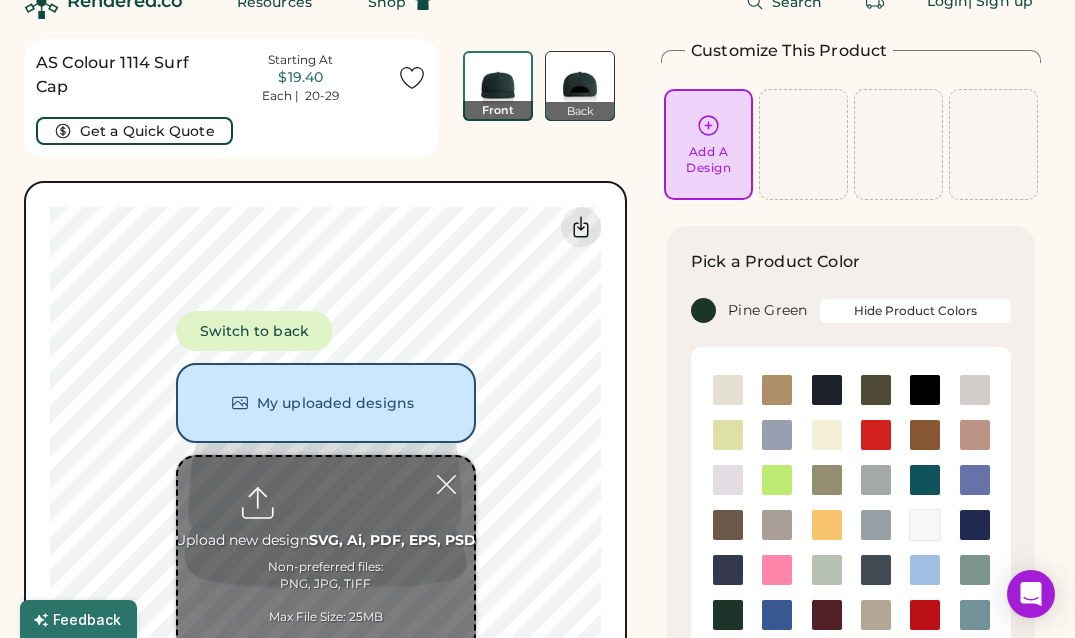 click on "Add A
Design" at bounding box center (708, 144) 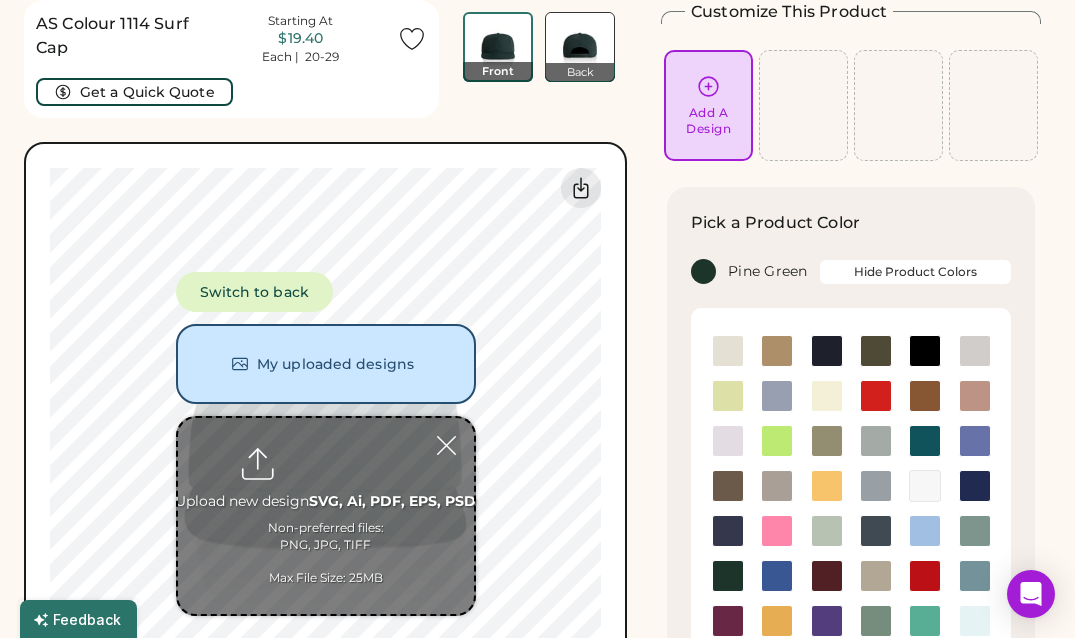 scroll, scrollTop: 69, scrollLeft: 0, axis: vertical 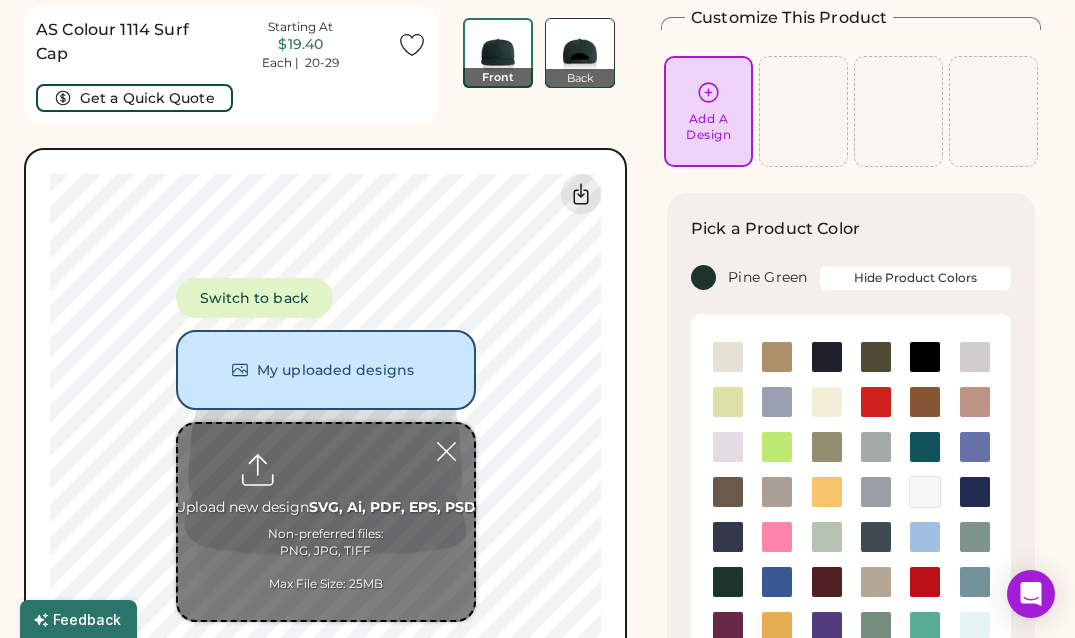 click at bounding box center [326, 522] 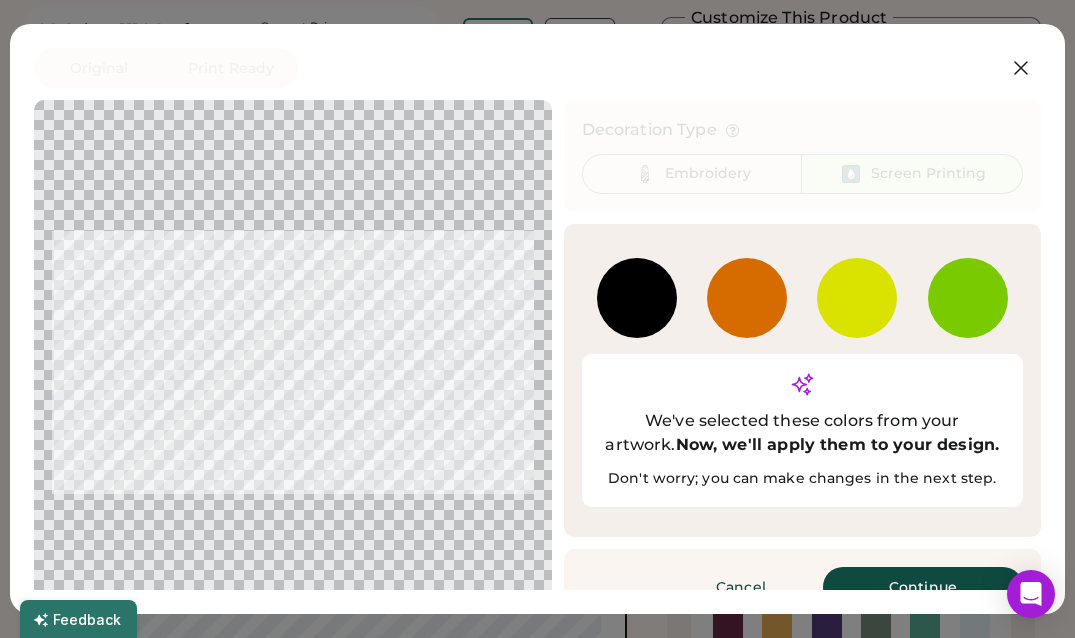 scroll, scrollTop: 35, scrollLeft: 0, axis: vertical 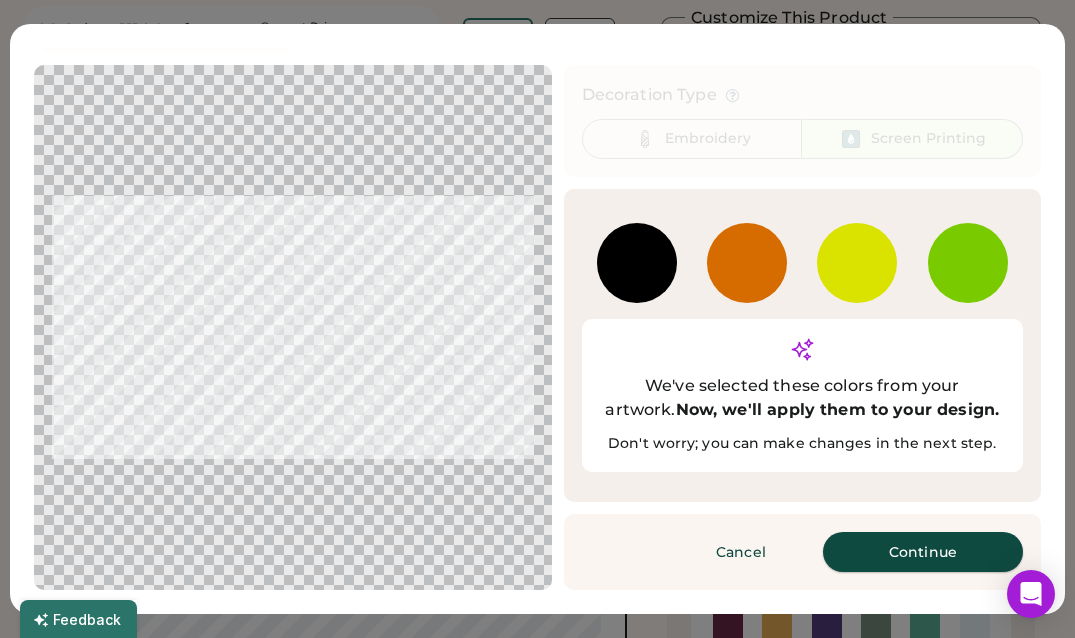 click on "Continue" at bounding box center (923, 552) 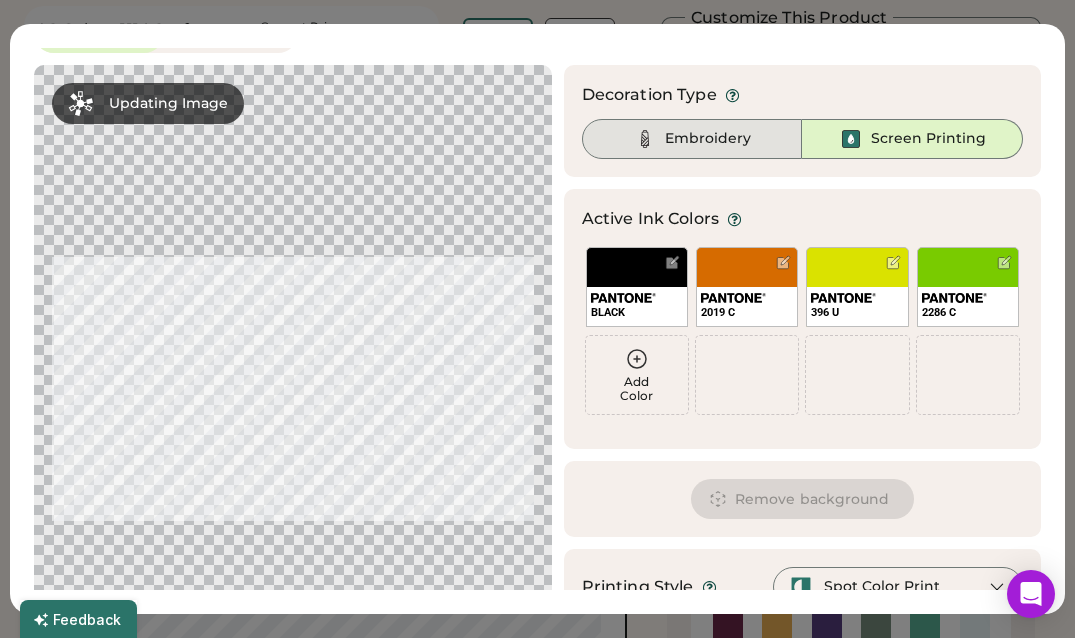 click on "Embroidery" at bounding box center (708, 139) 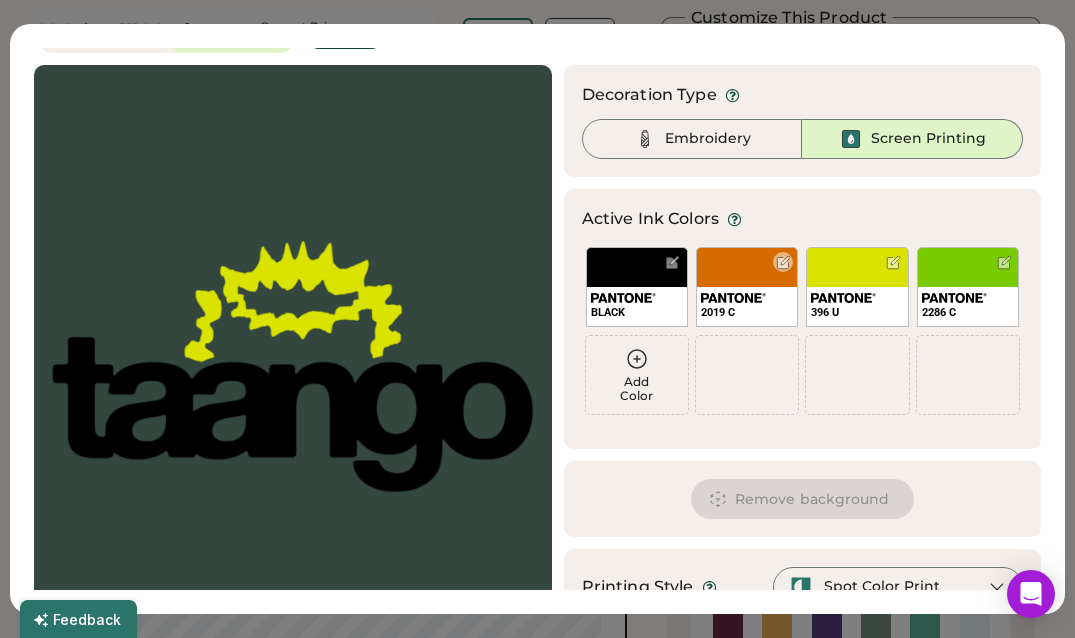 click on "2019 C" at bounding box center (747, 287) 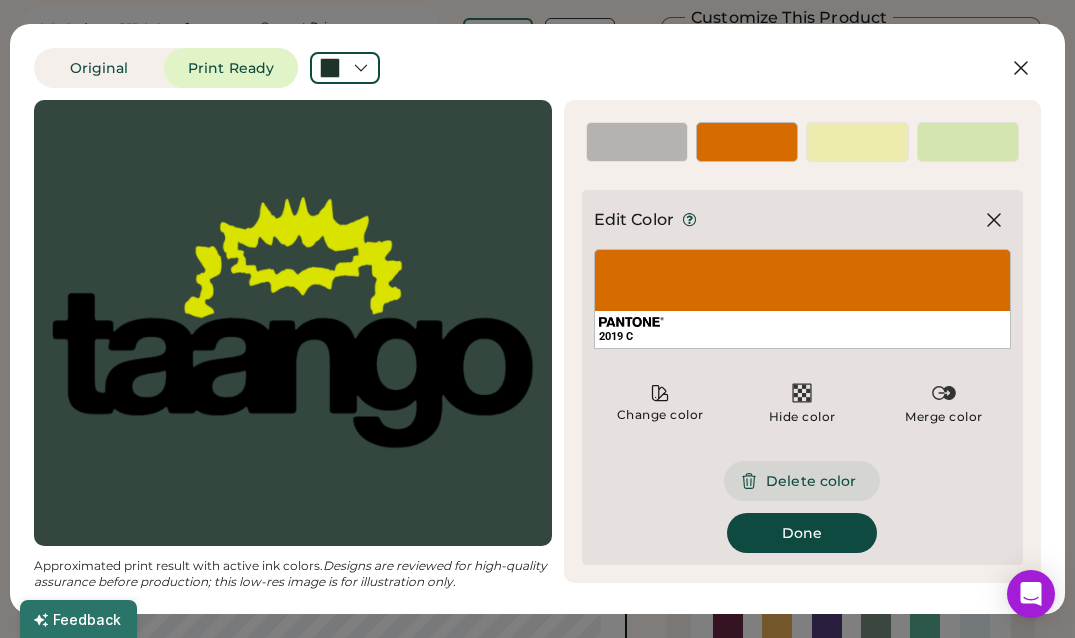 click on "Delete color" at bounding box center (802, 481) 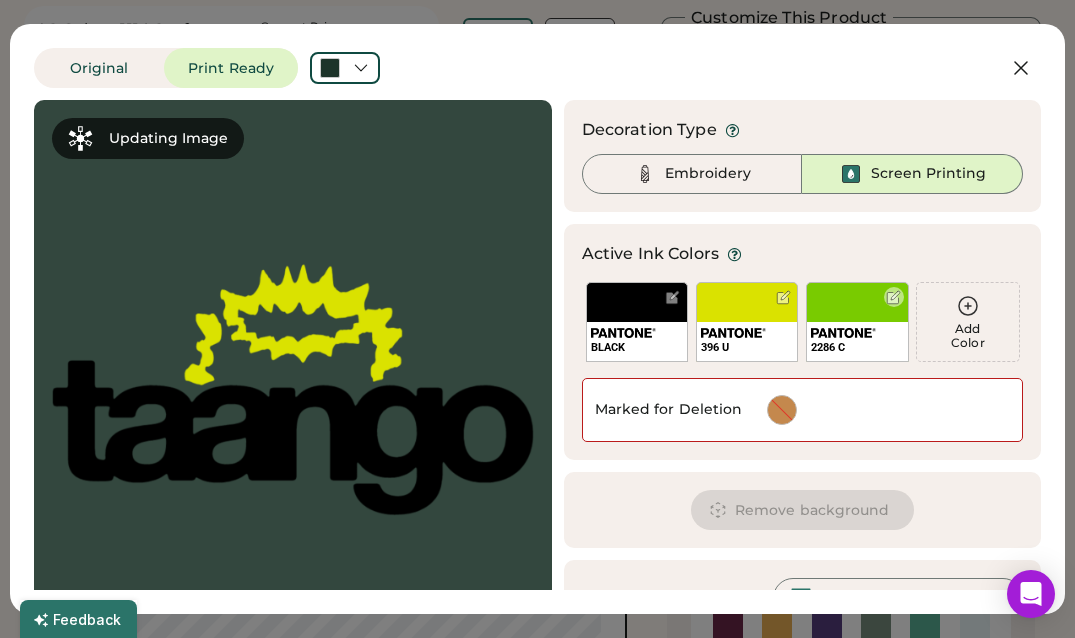 click on "2286 C" at bounding box center (857, 322) 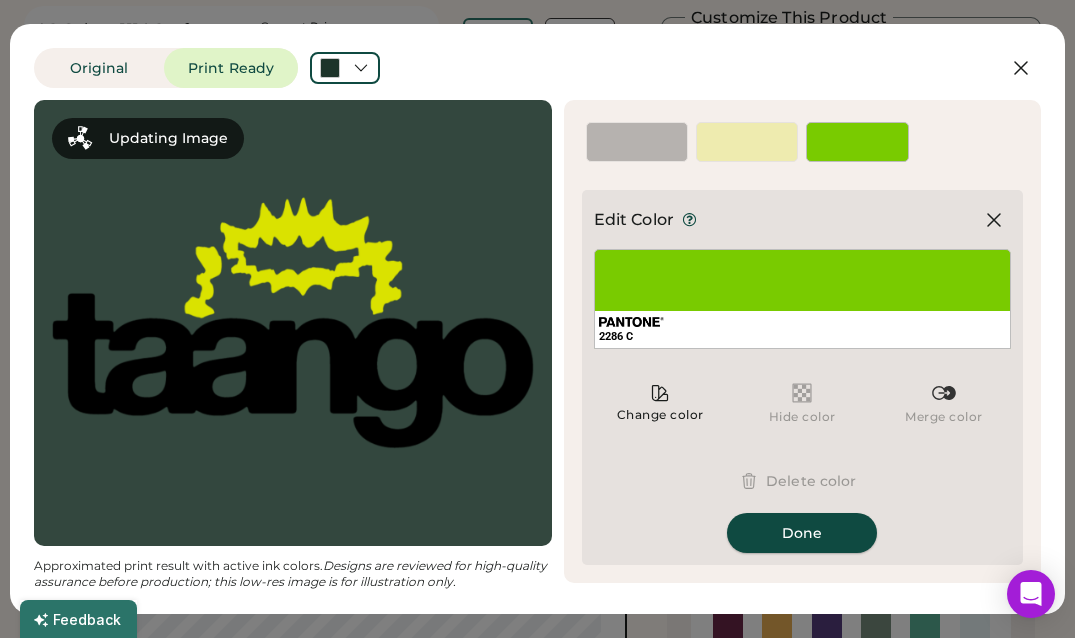 click on "Done" at bounding box center (802, 533) 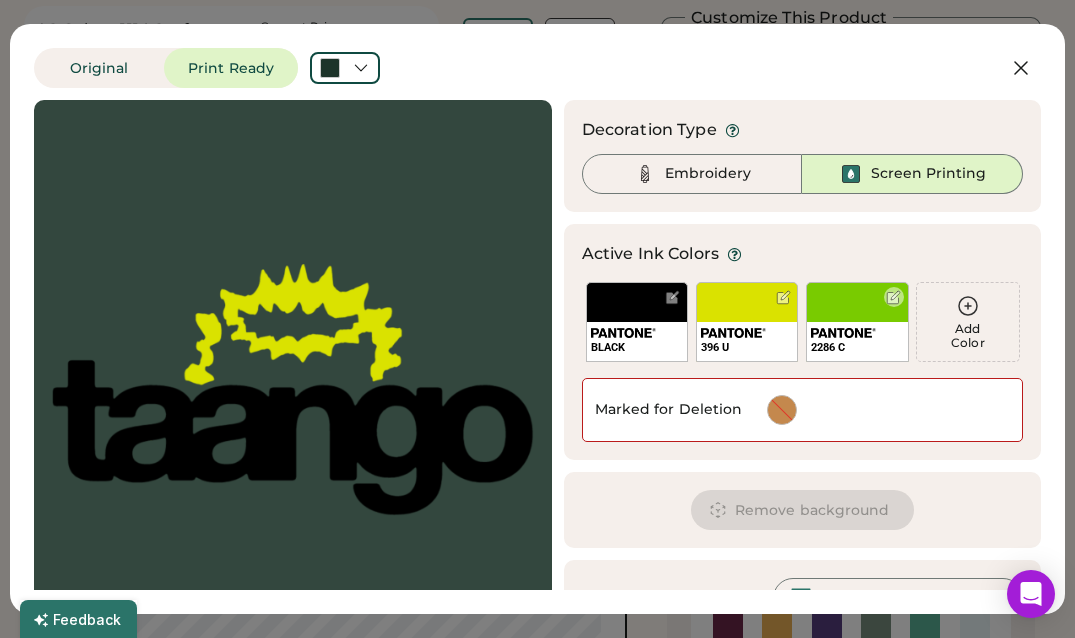 click on "2286 C" at bounding box center [857, 322] 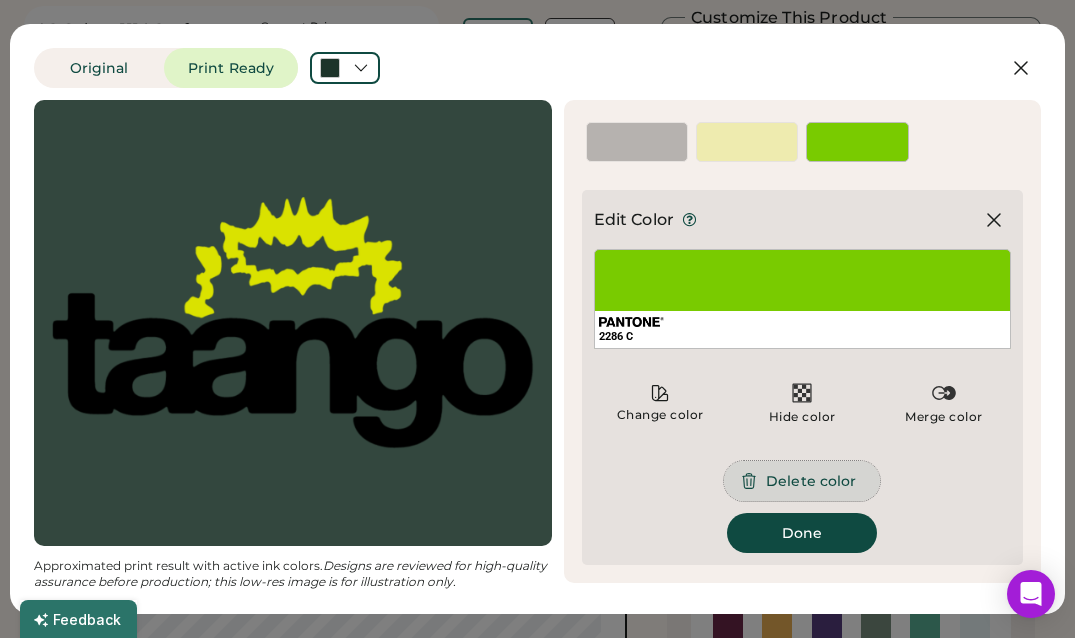 click on "Delete color" at bounding box center [802, 481] 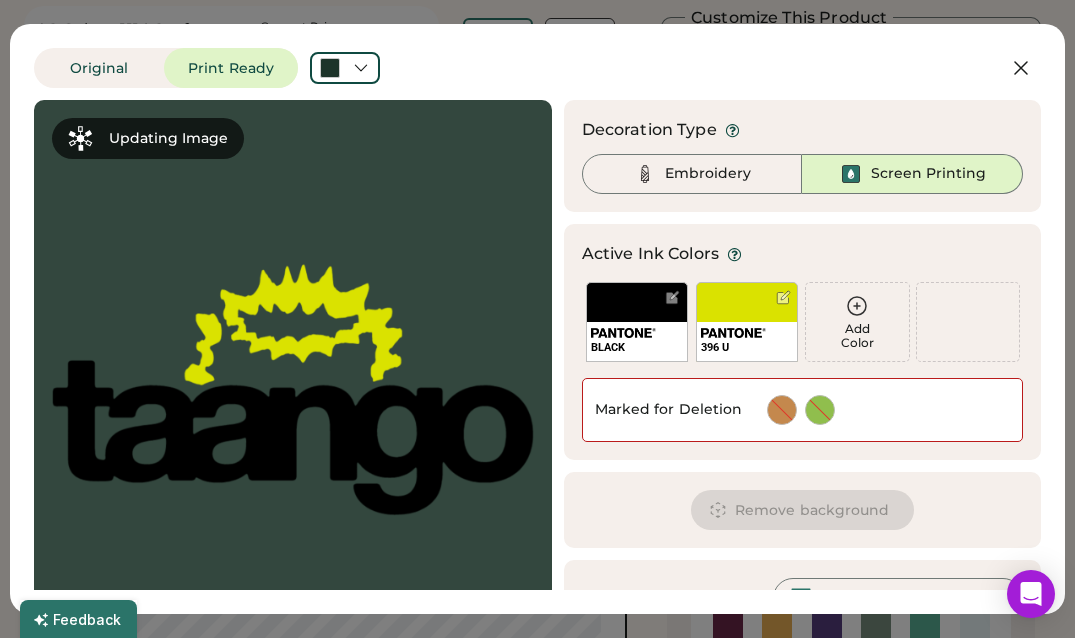 scroll, scrollTop: 134, scrollLeft: 0, axis: vertical 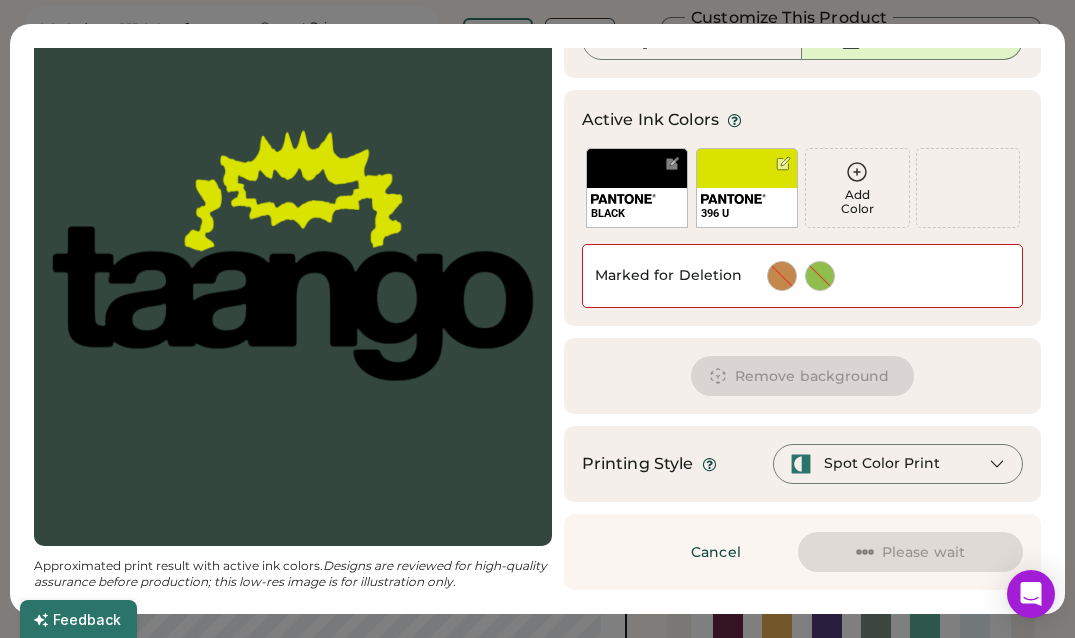 click on "Spot Color Print" at bounding box center (882, 464) 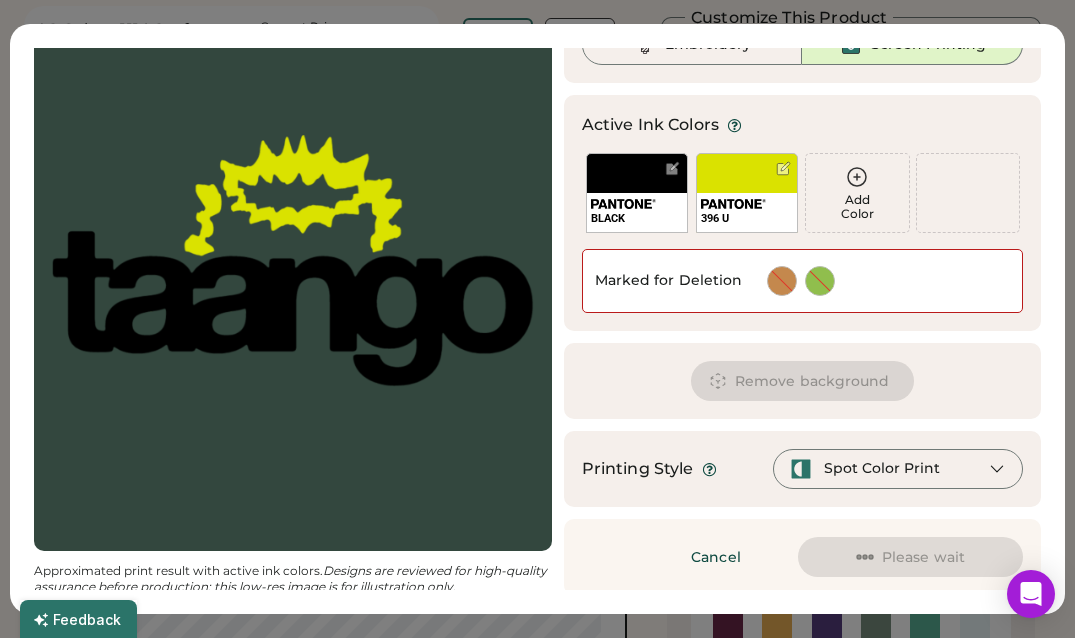 click at bounding box center (997, 469) 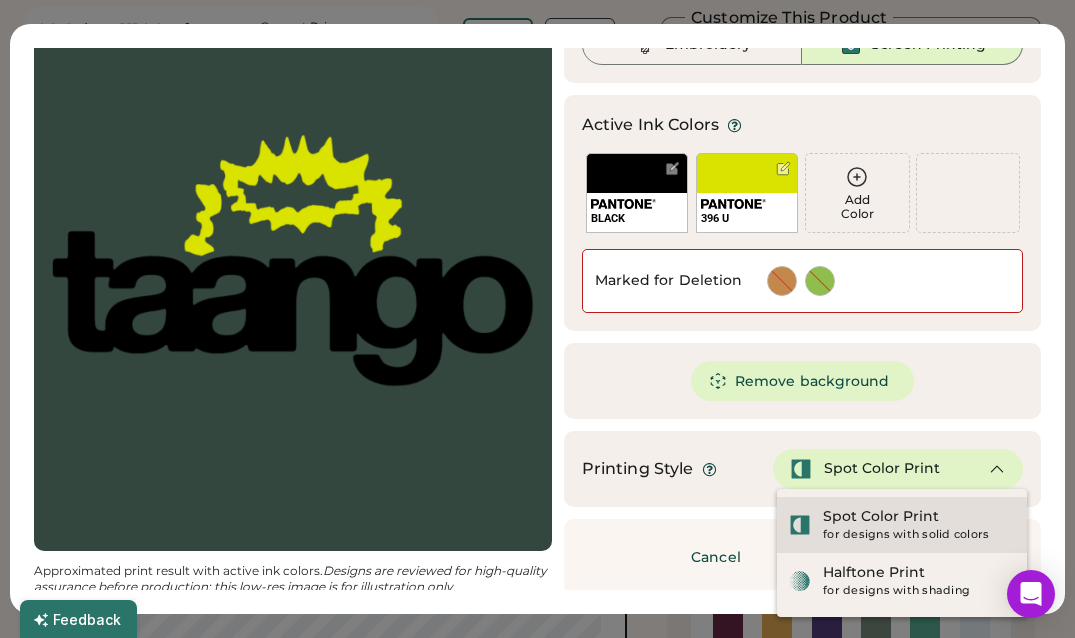 click on "Spot Color Print for designs with solid colors" at bounding box center (919, 525) 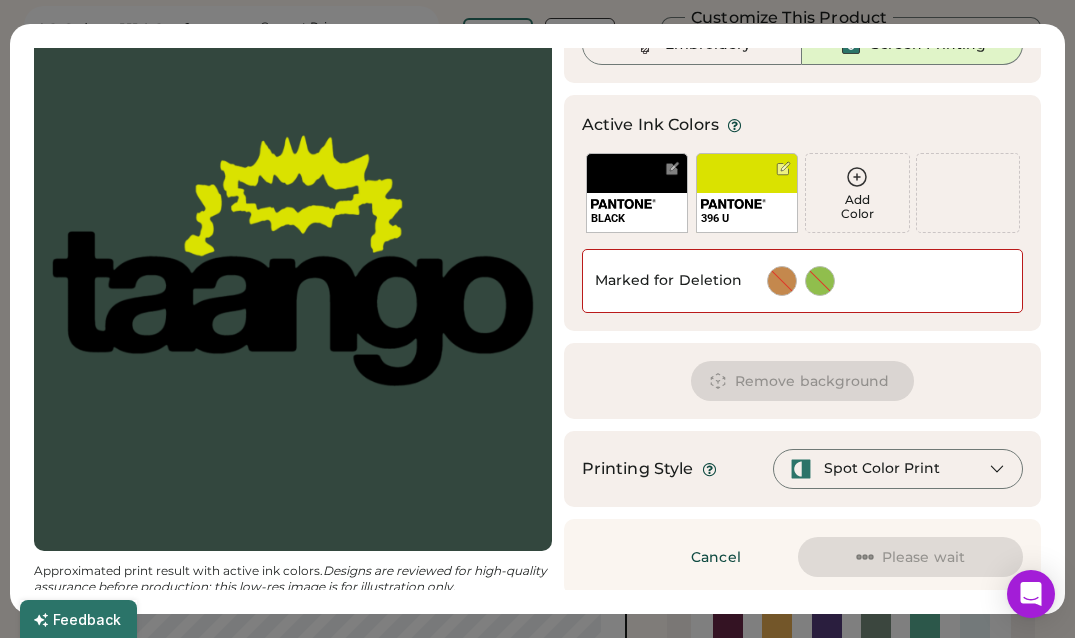 scroll, scrollTop: 0, scrollLeft: 0, axis: both 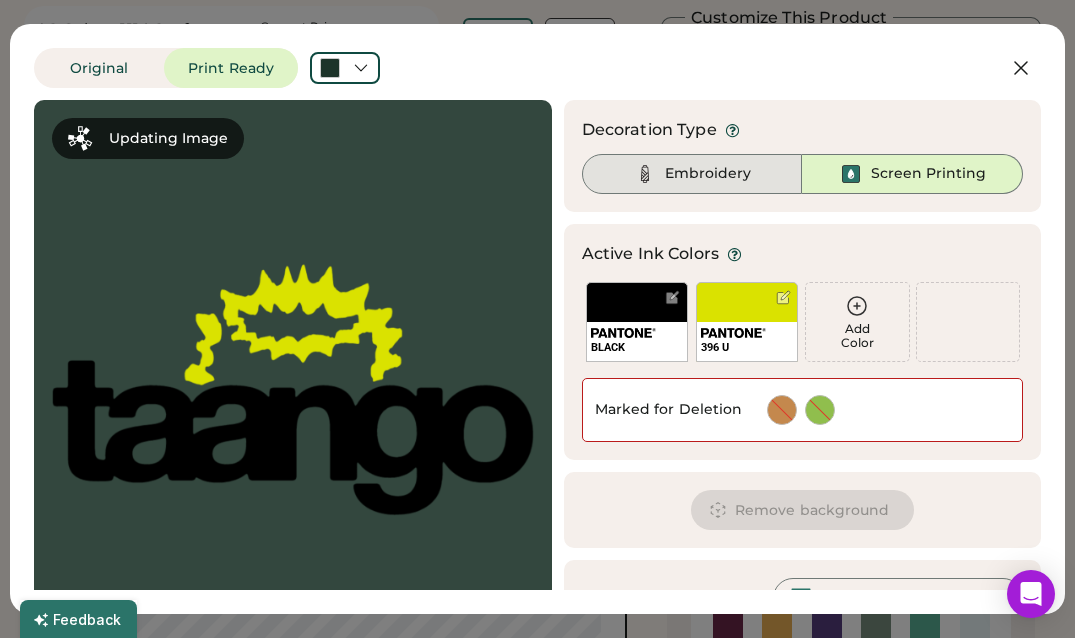 click on "Embroidery" at bounding box center [708, 174] 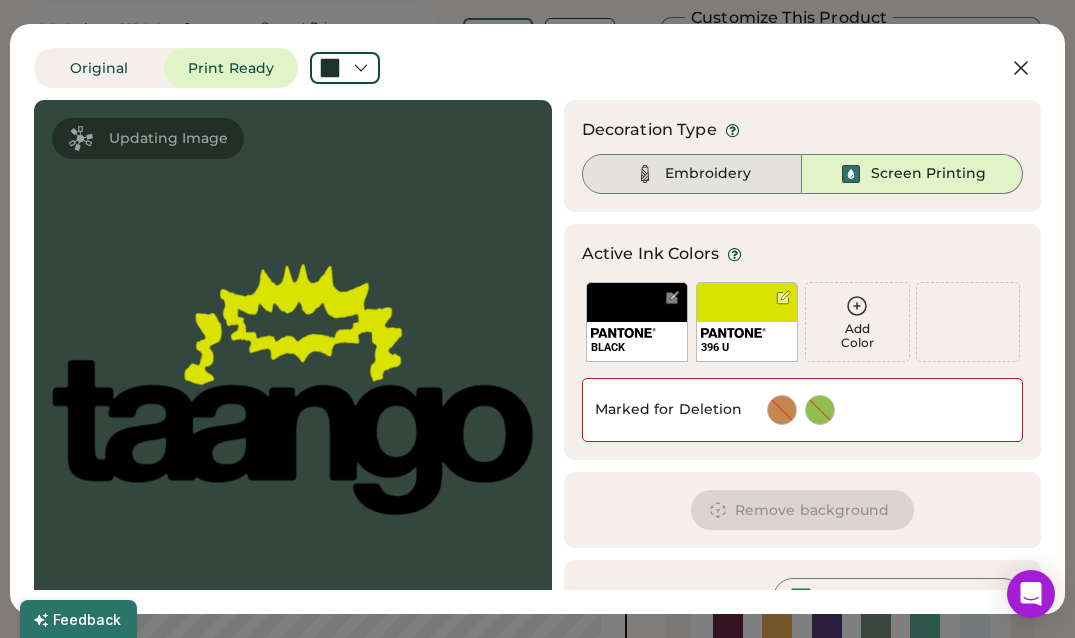 click on "Embroidery" at bounding box center (692, 174) 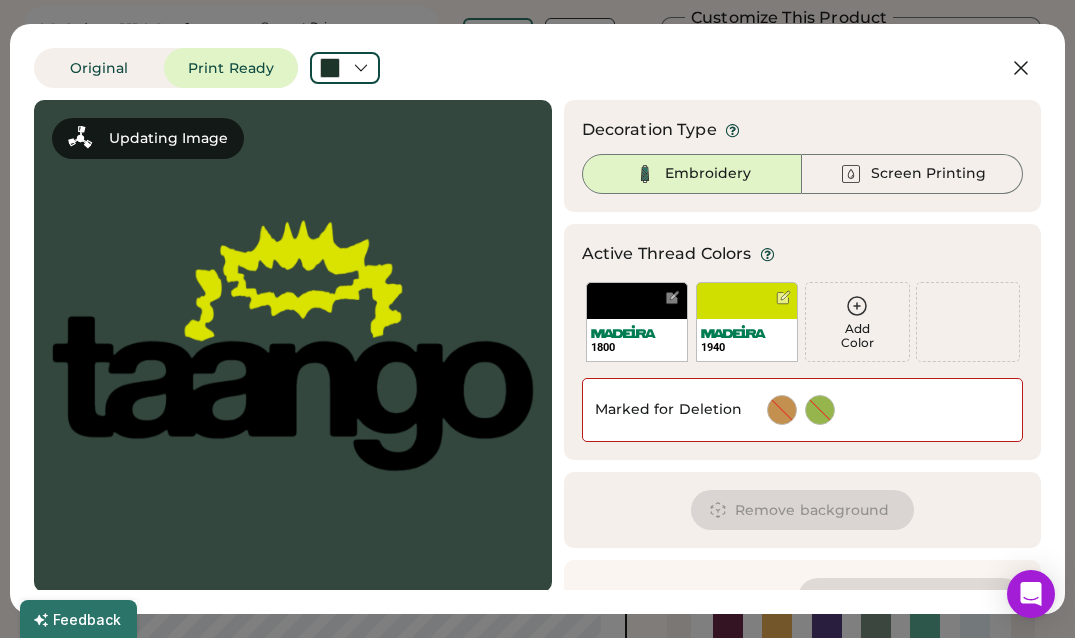 scroll, scrollTop: 46, scrollLeft: 0, axis: vertical 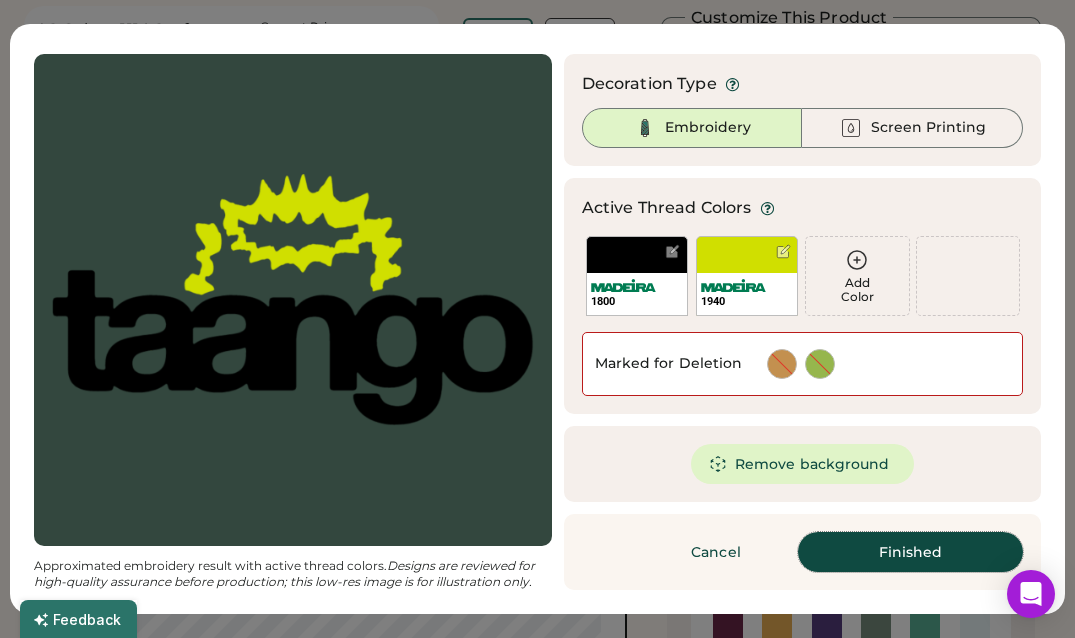 click on "Finished" at bounding box center [910, 552] 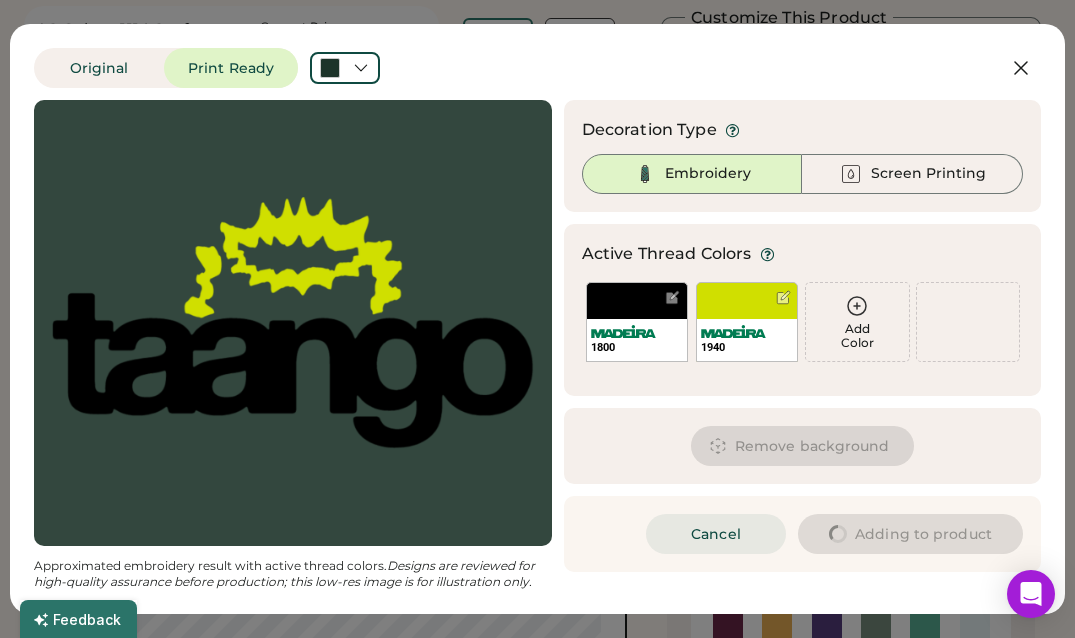 scroll, scrollTop: 0, scrollLeft: 0, axis: both 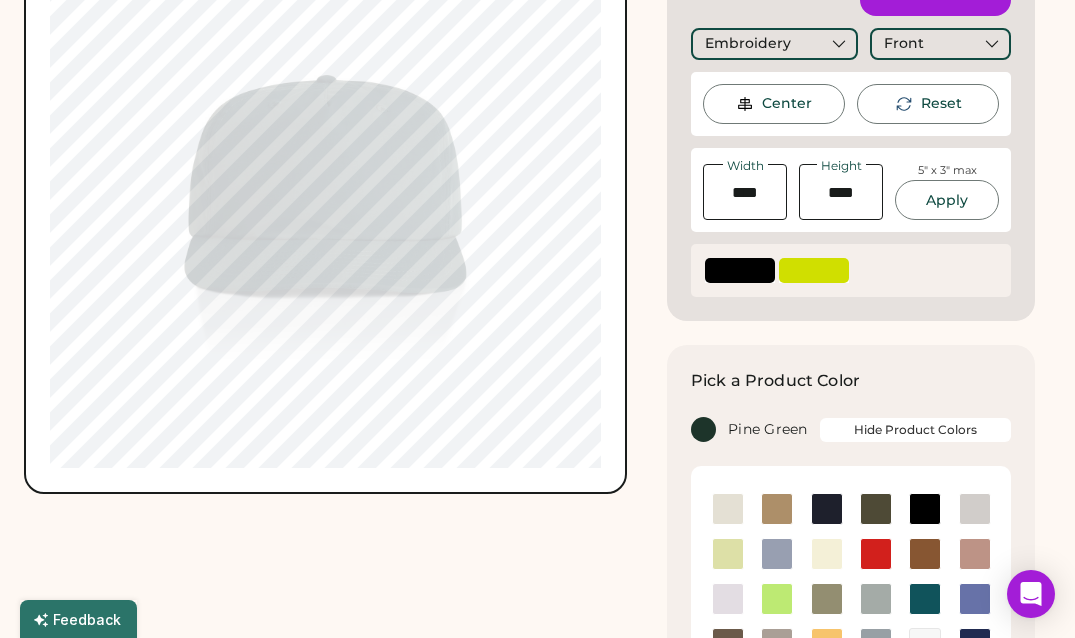 click at bounding box center (745, 192) 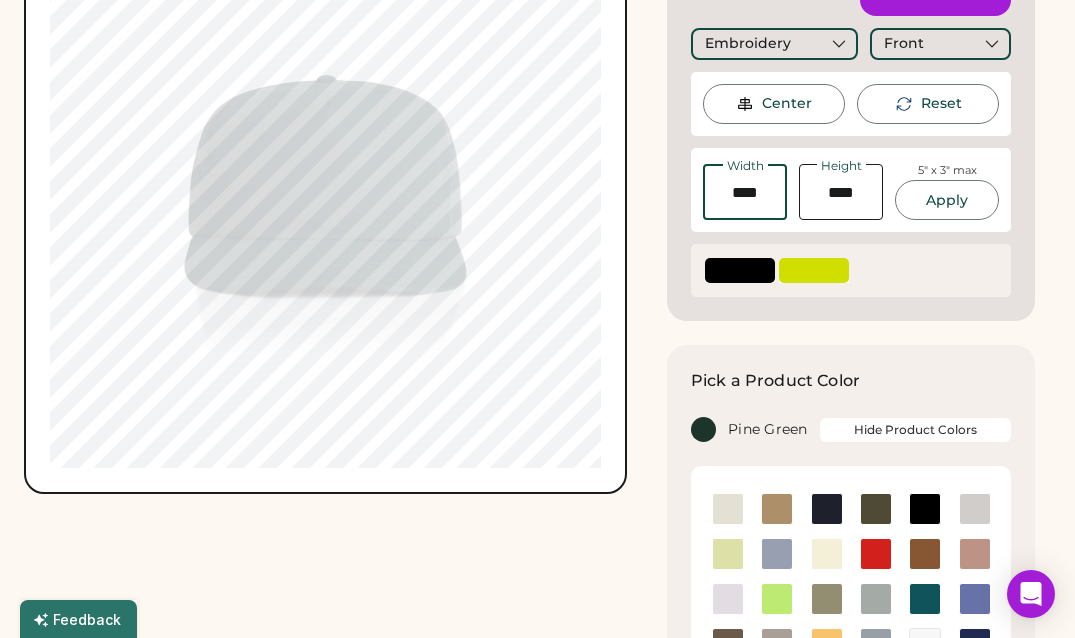 type on "****" 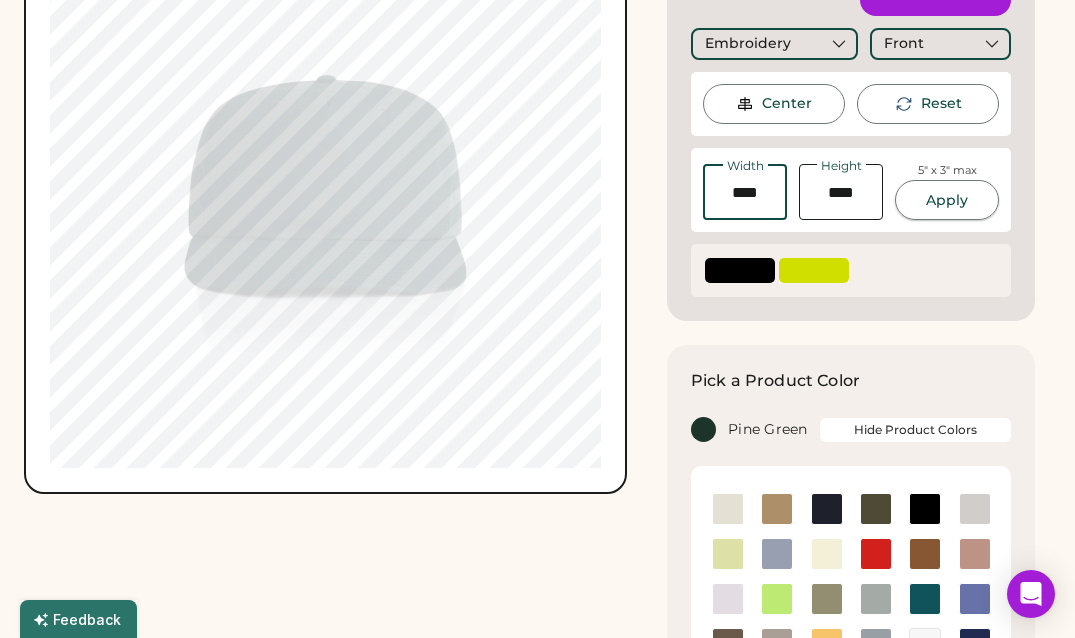 click on "Apply" at bounding box center [947, 200] 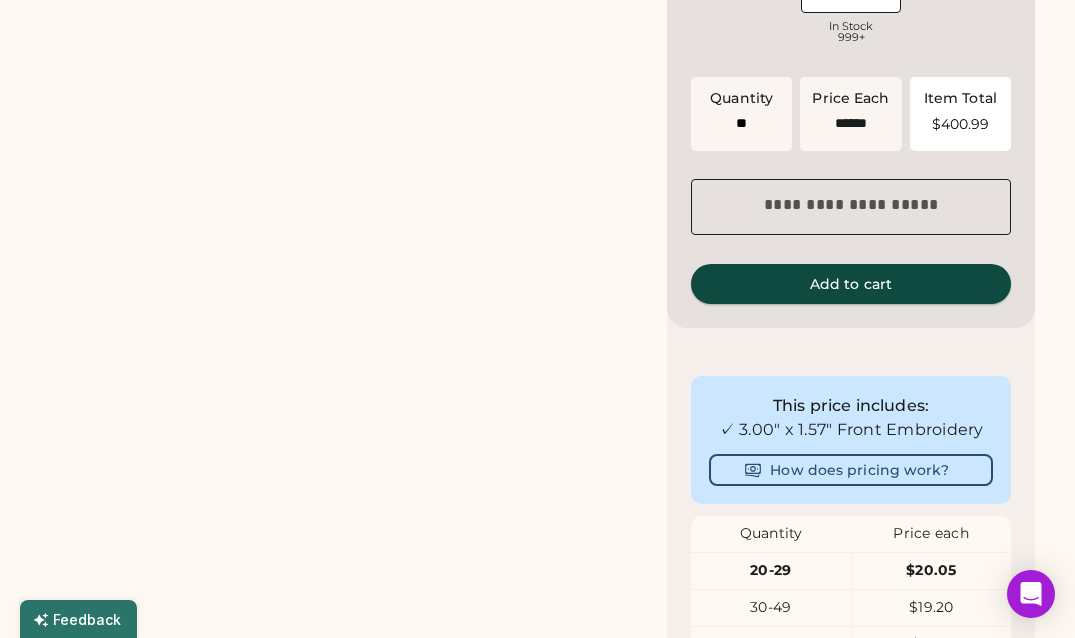 scroll, scrollTop: 1656, scrollLeft: 0, axis: vertical 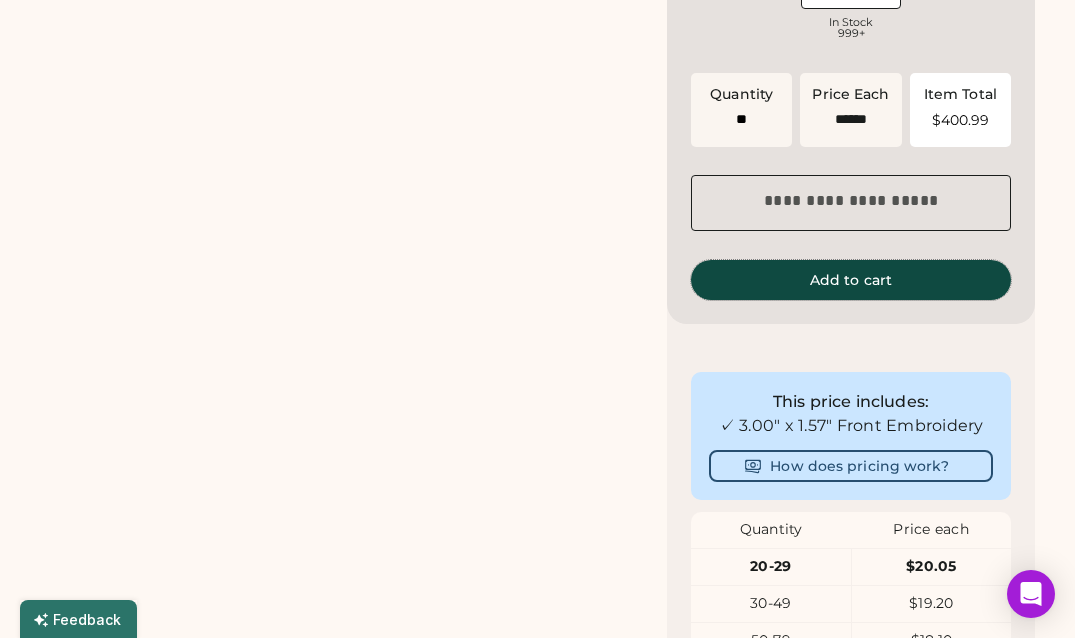 click on "Add to cart" at bounding box center (851, 280) 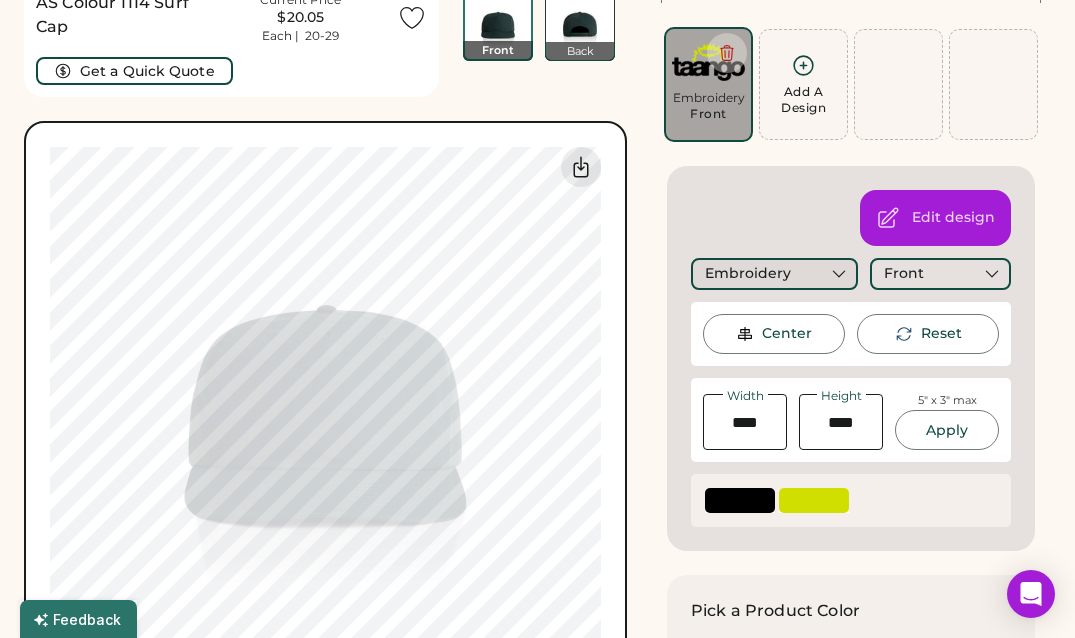 scroll, scrollTop: 0, scrollLeft: 0, axis: both 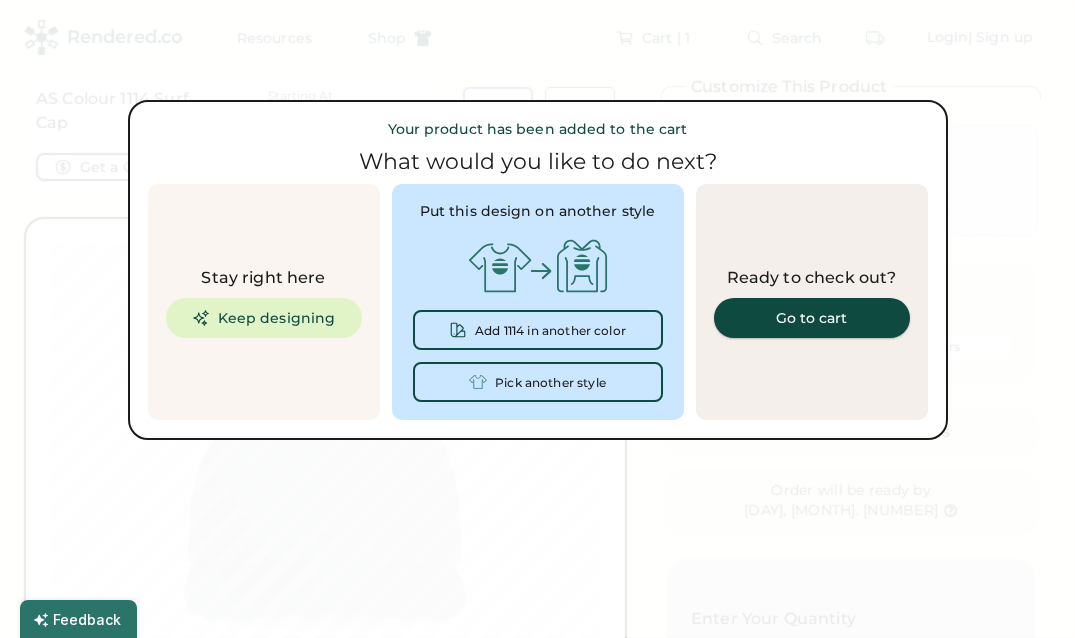 click on "Go to cart" at bounding box center (812, 318) 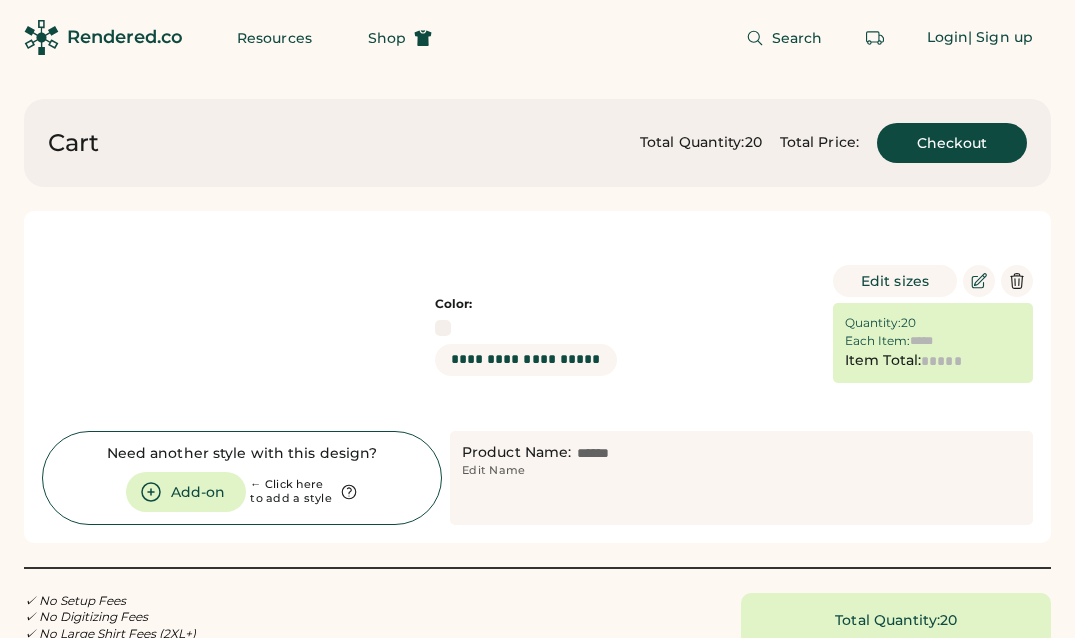 scroll, scrollTop: 0, scrollLeft: 0, axis: both 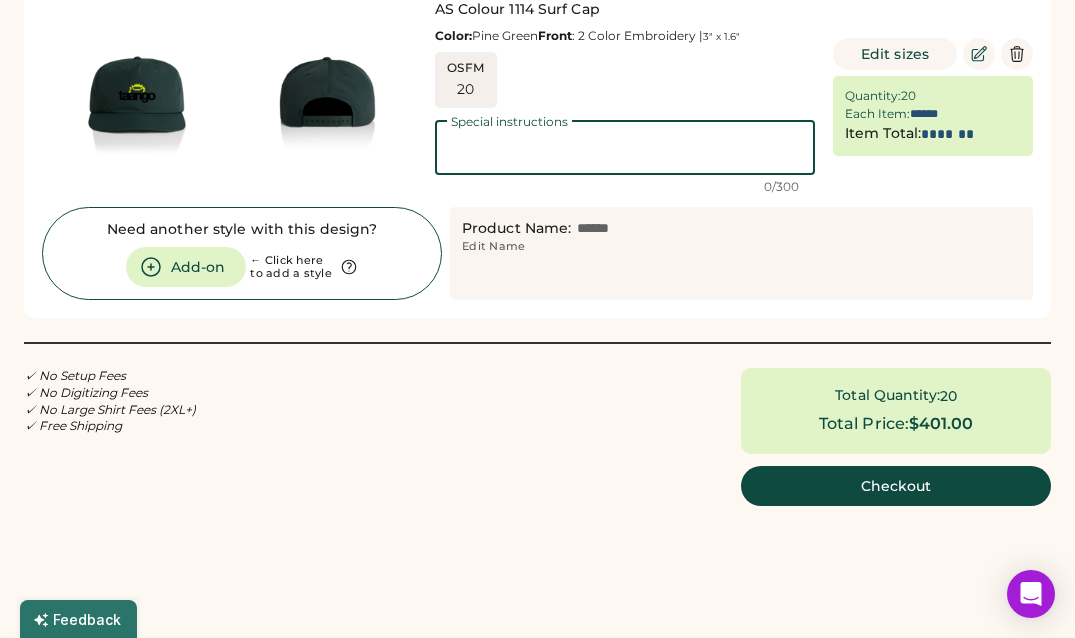 click at bounding box center [625, 147] 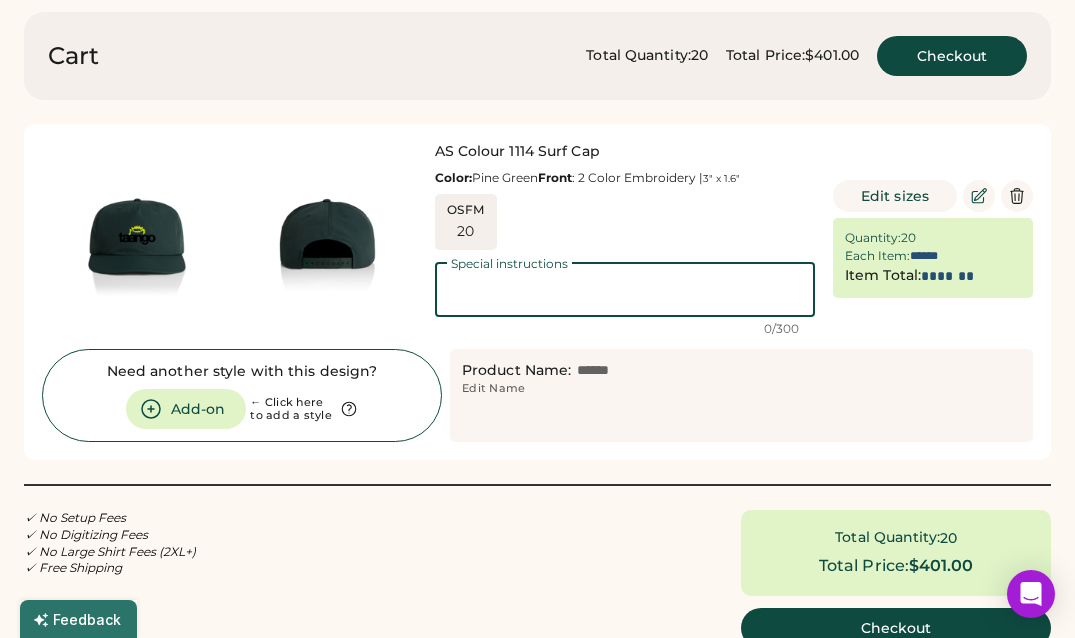 scroll, scrollTop: 89, scrollLeft: 0, axis: vertical 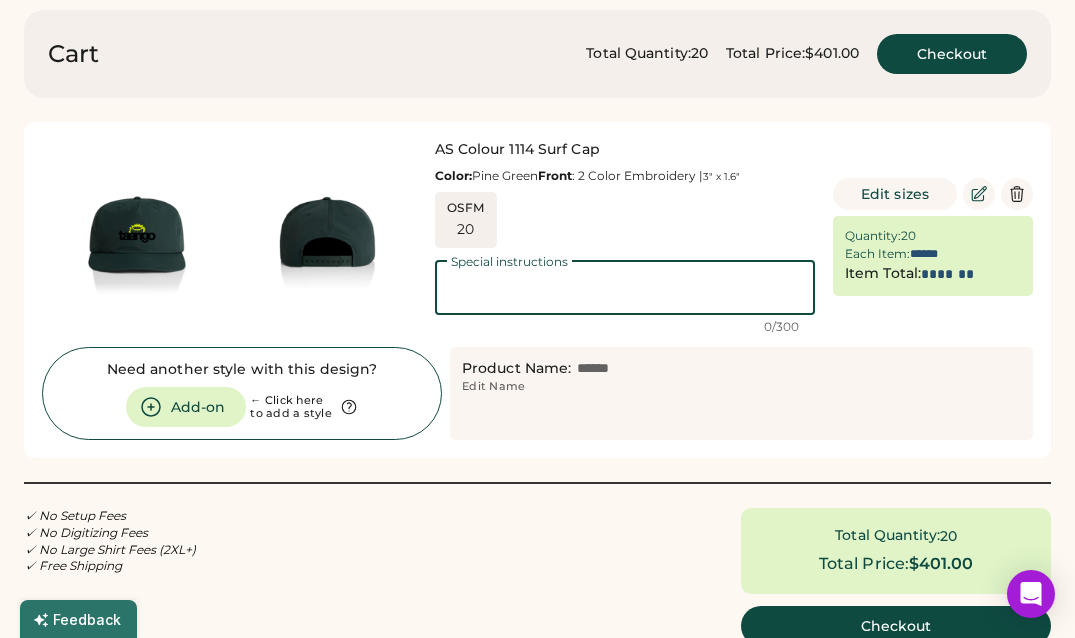 click on "OSFM 20" at bounding box center [625, 220] 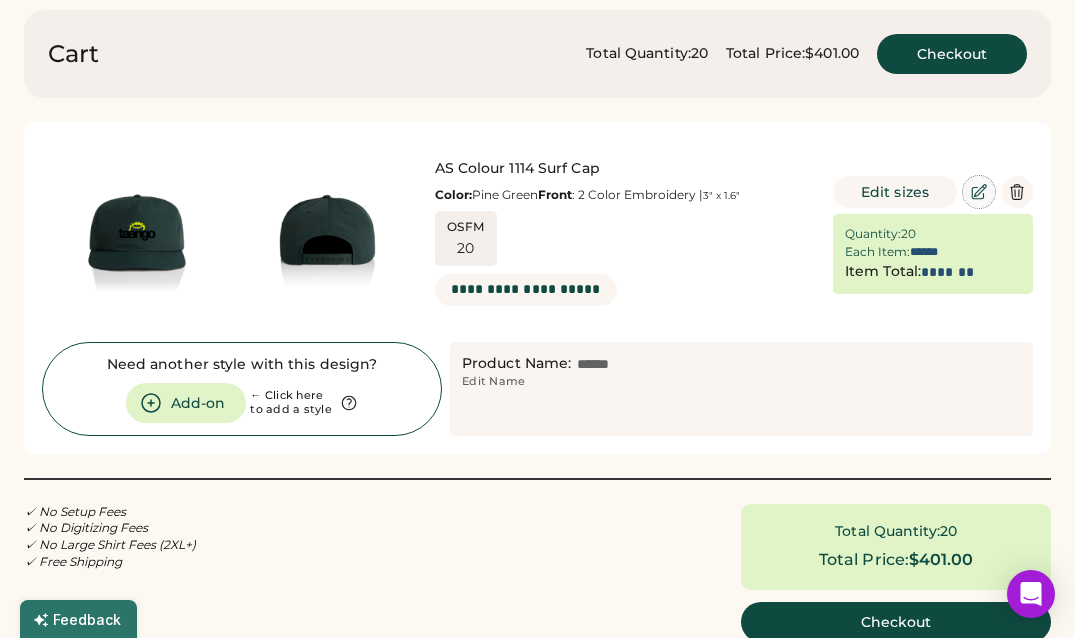 click at bounding box center (979, 192) 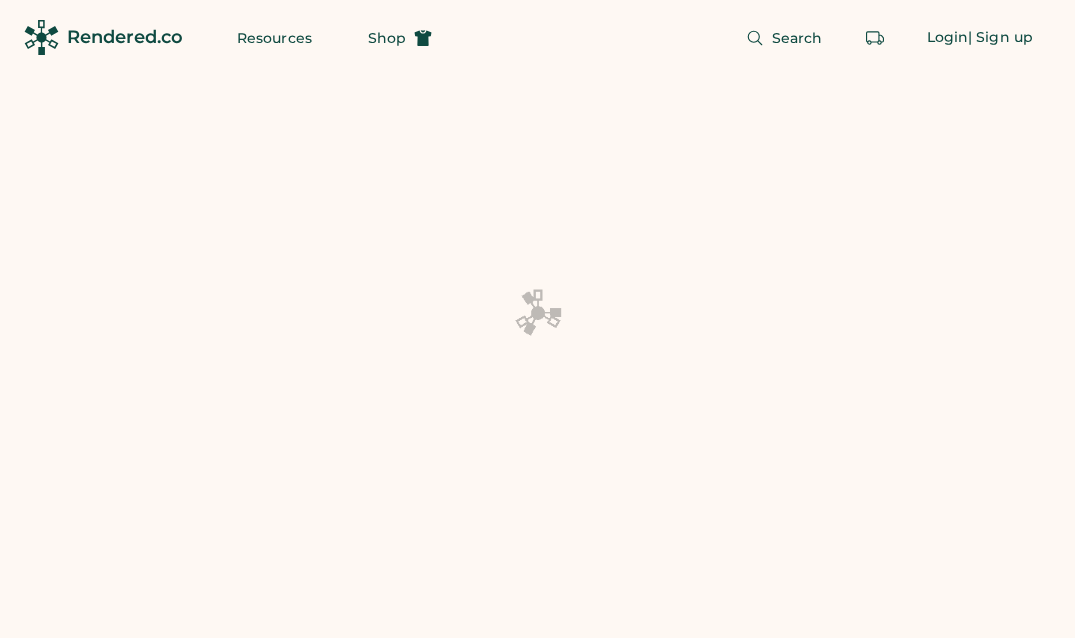 scroll, scrollTop: 0, scrollLeft: 0, axis: both 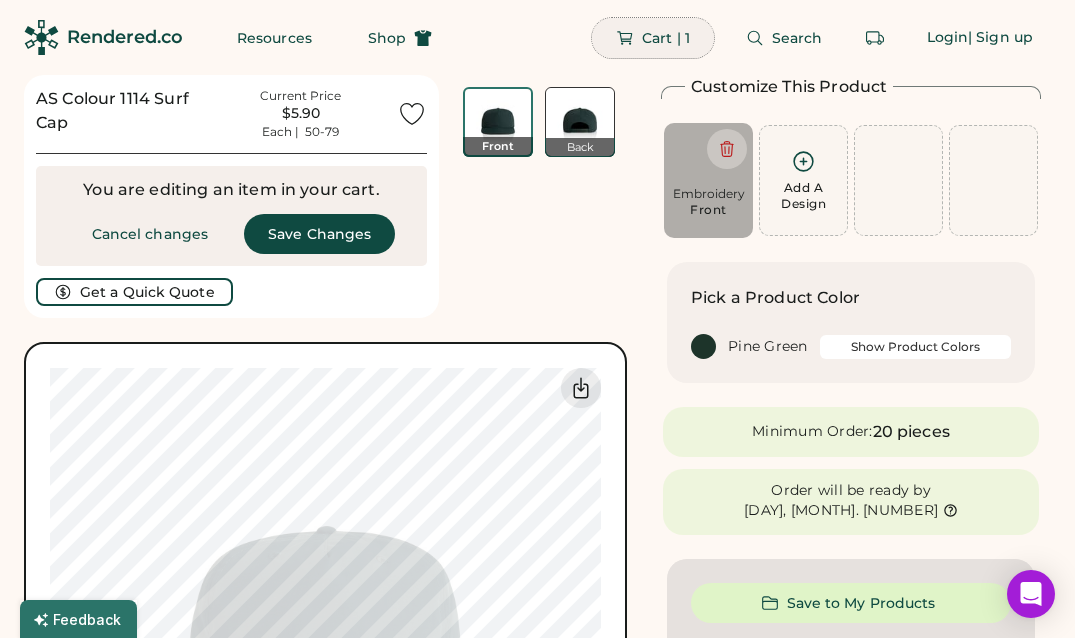 click on "Cart | 1" at bounding box center (666, 38) 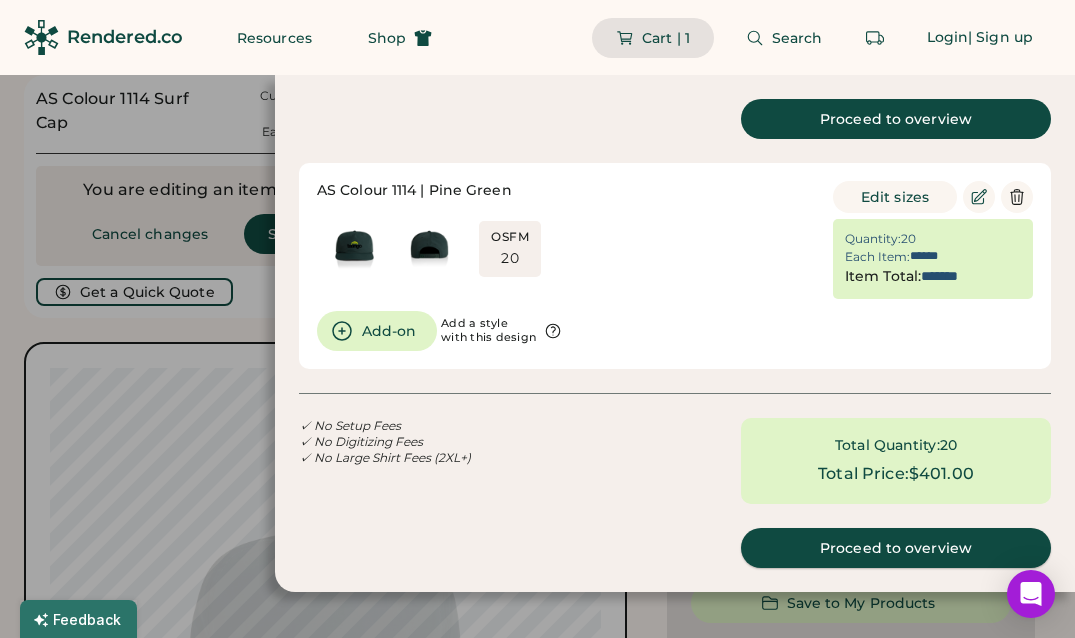 click on "Proceed to overview" at bounding box center (896, 548) 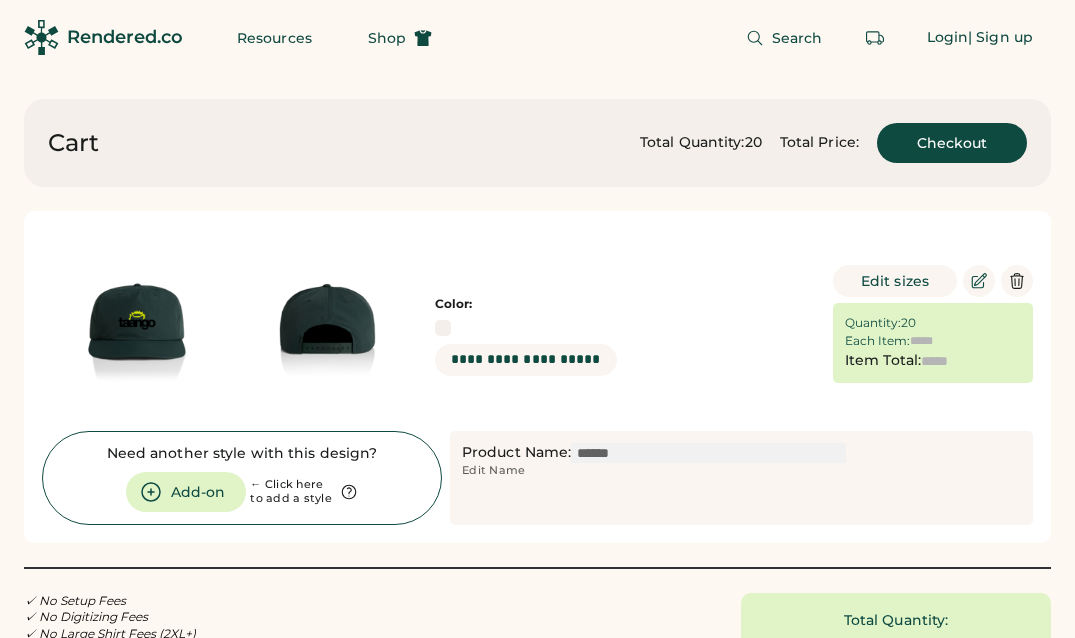 scroll, scrollTop: 0, scrollLeft: 0, axis: both 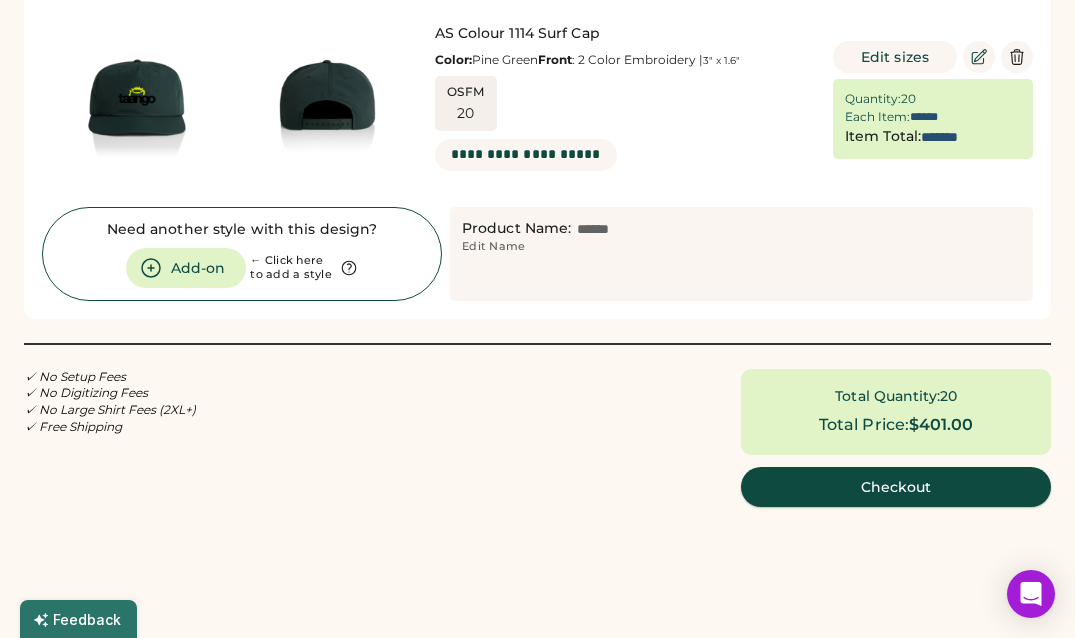 click on "Checkout" at bounding box center [896, 487] 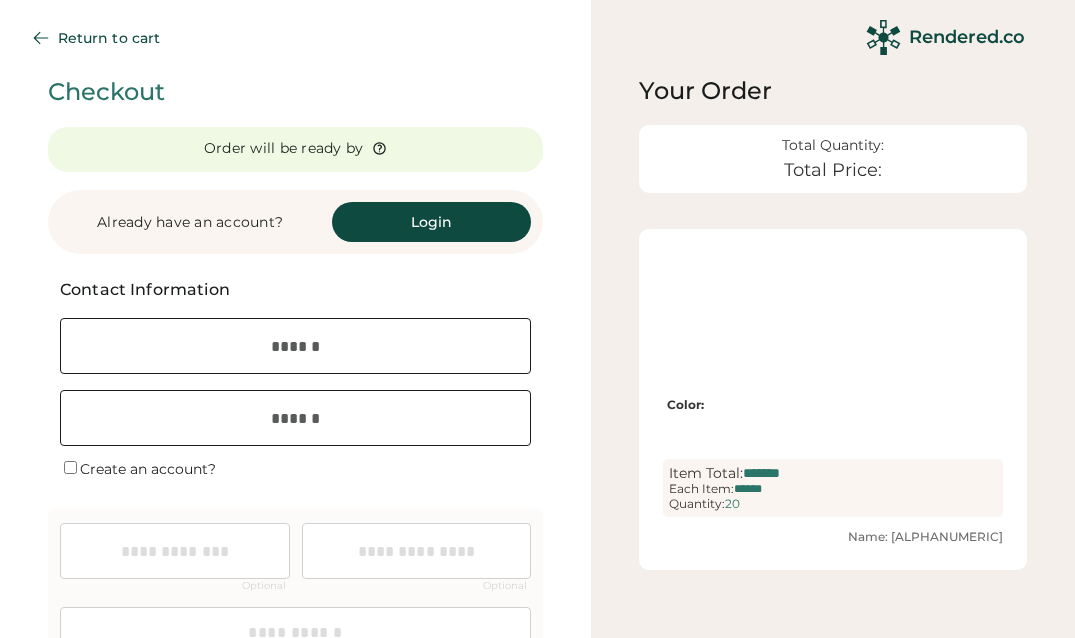 scroll, scrollTop: 0, scrollLeft: 0, axis: both 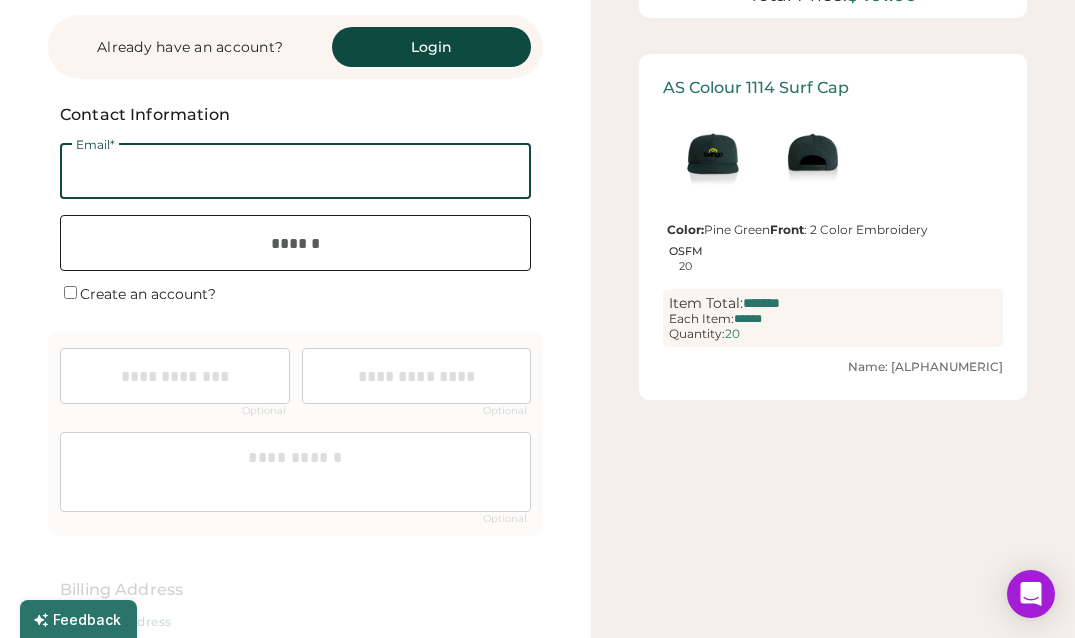 click at bounding box center [295, 171] 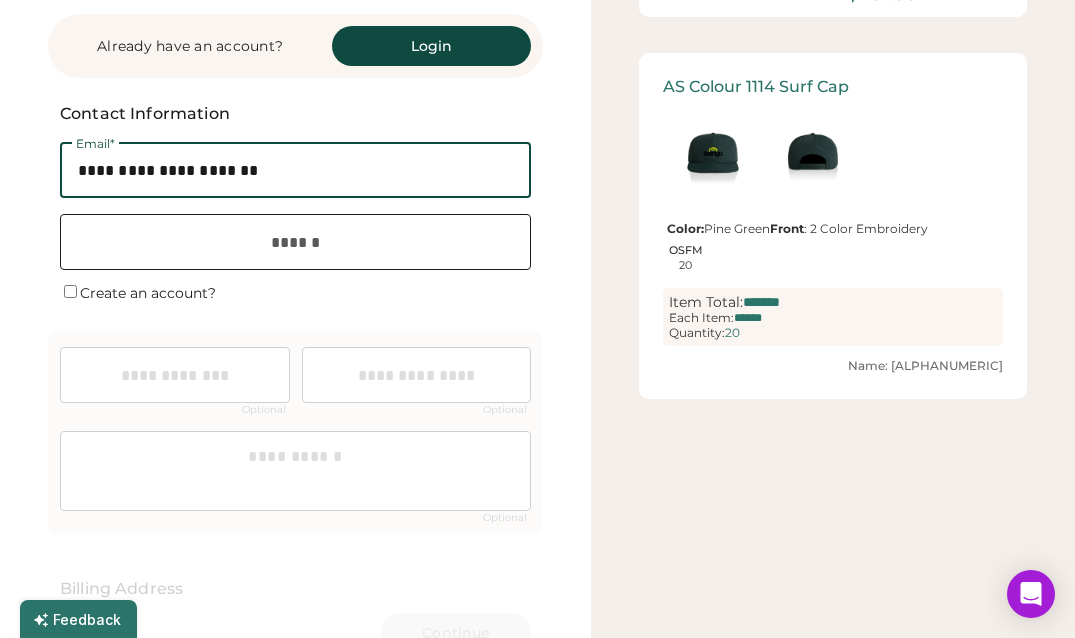 type on "**********" 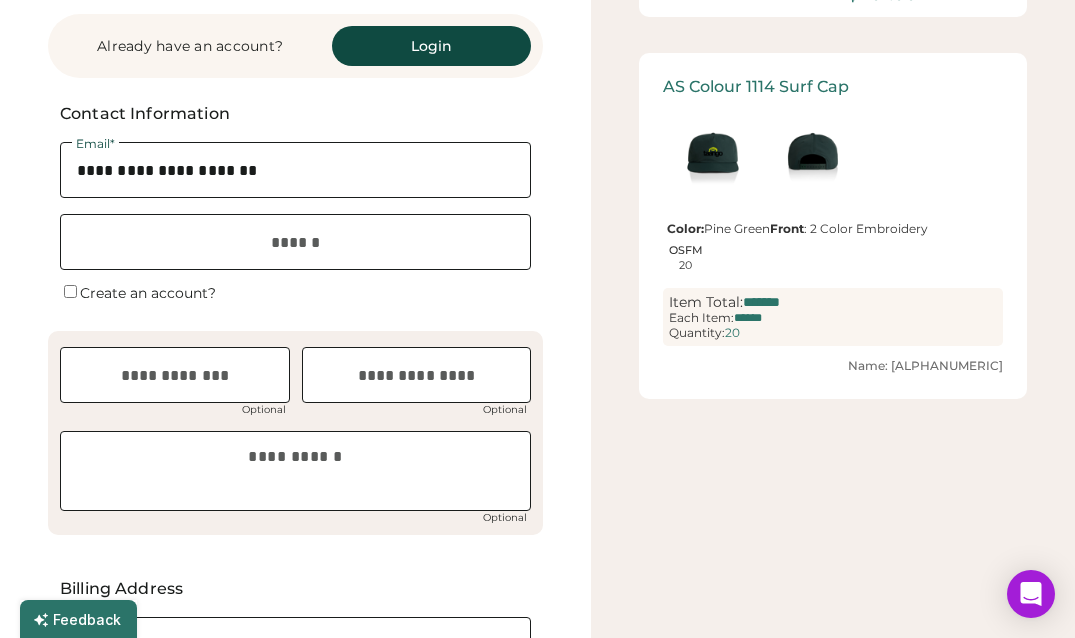 click at bounding box center [295, 242] 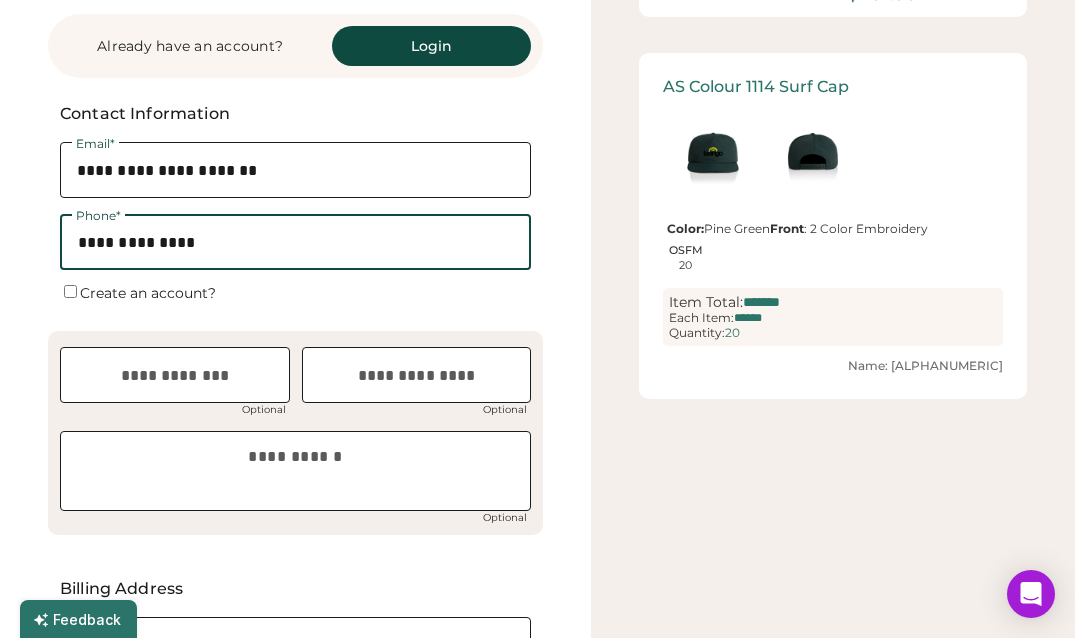type on "**********" 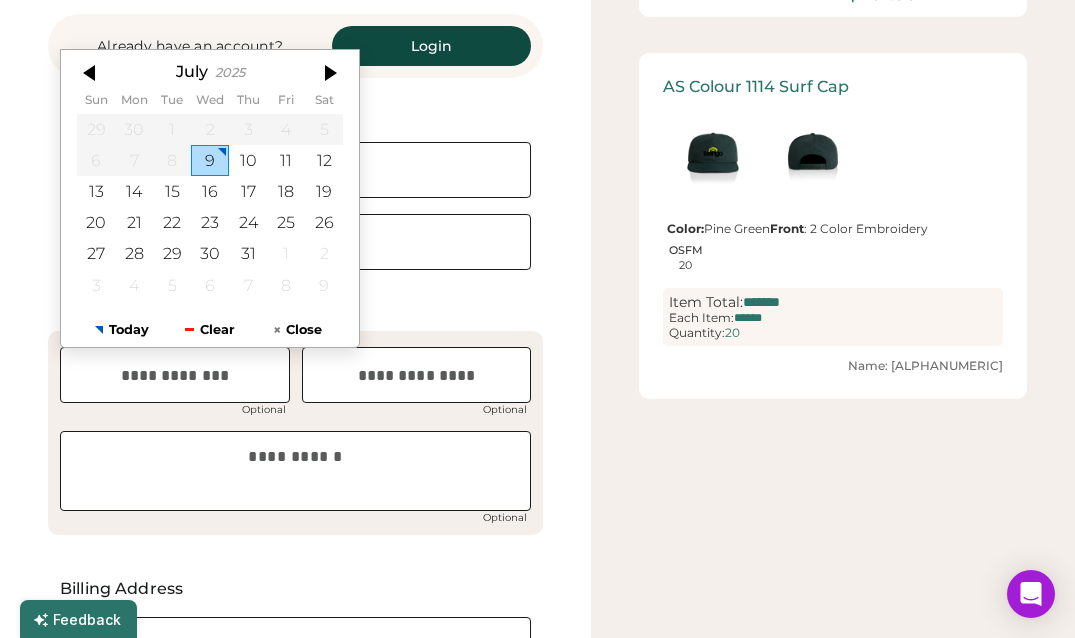 click on "Create an account?" at bounding box center [295, 291] 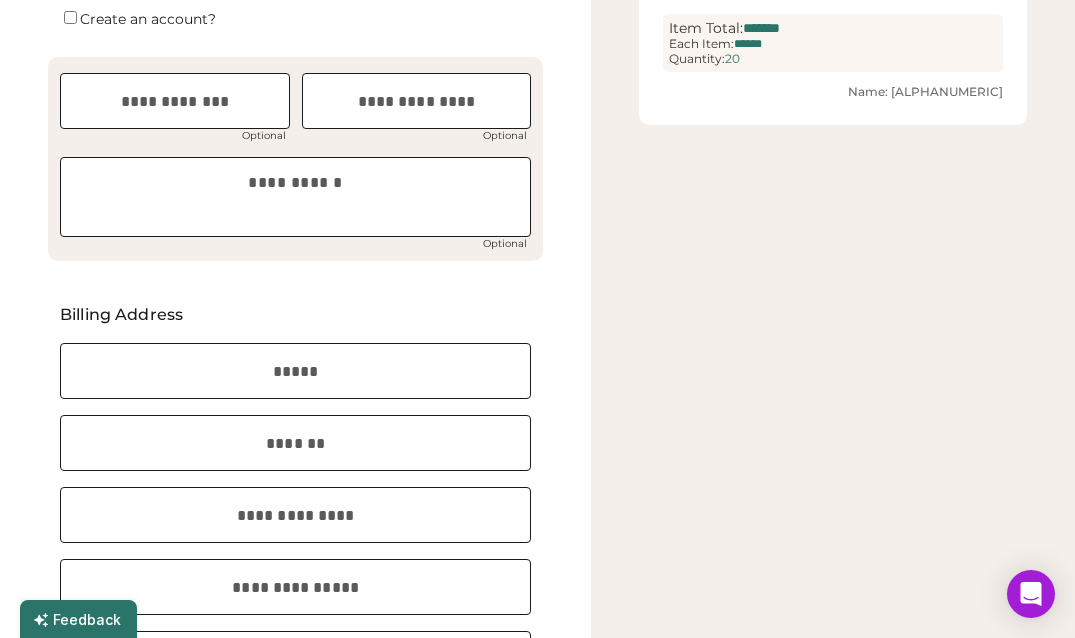 scroll, scrollTop: 454, scrollLeft: 0, axis: vertical 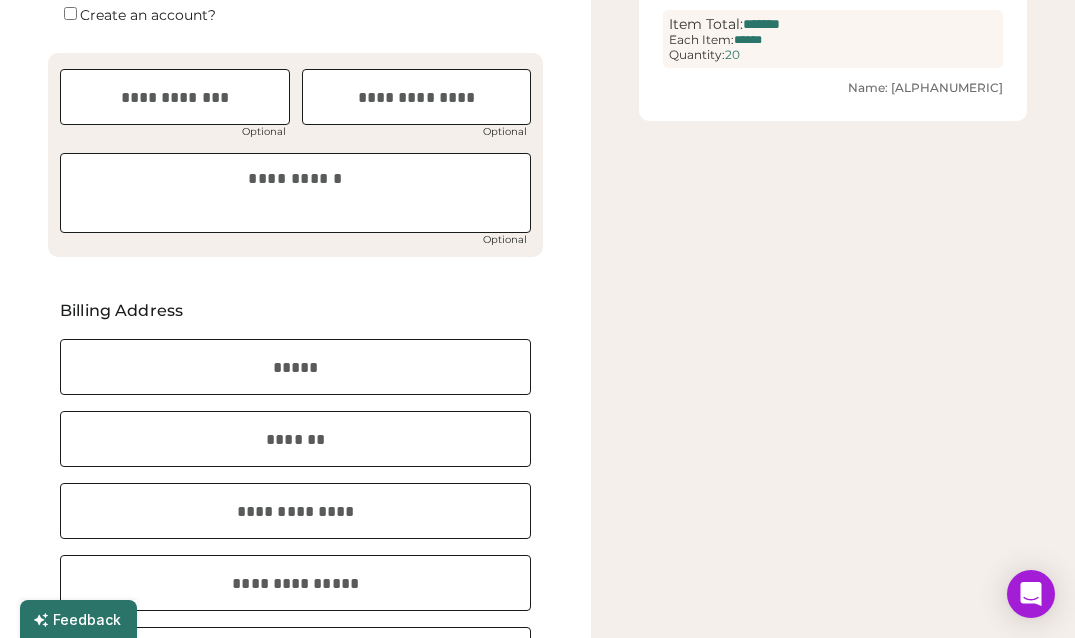 click at bounding box center [295, 367] 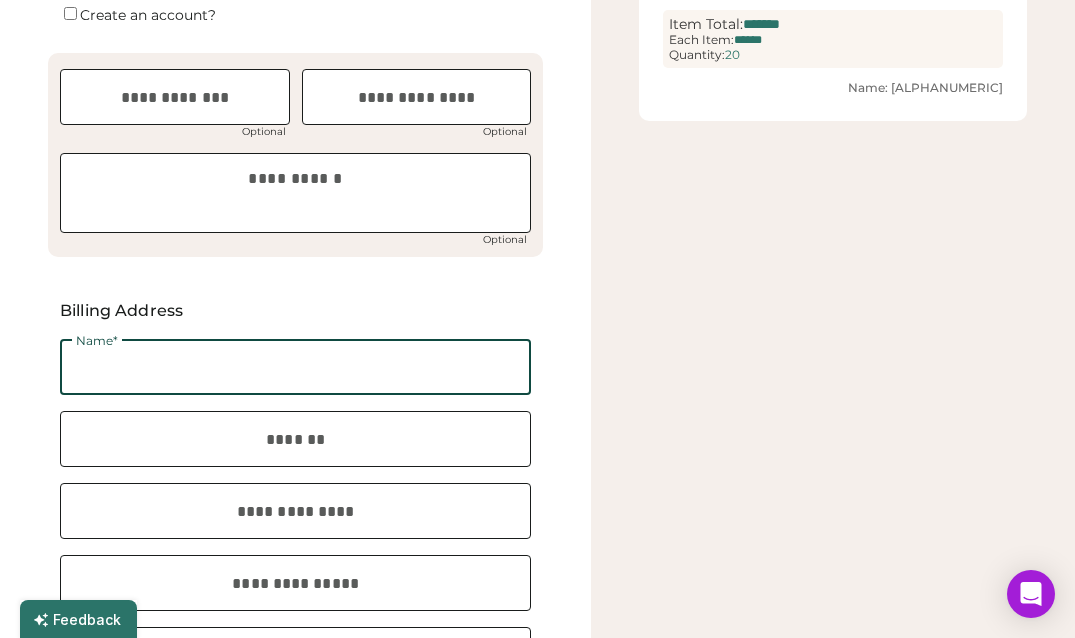 type on "**********" 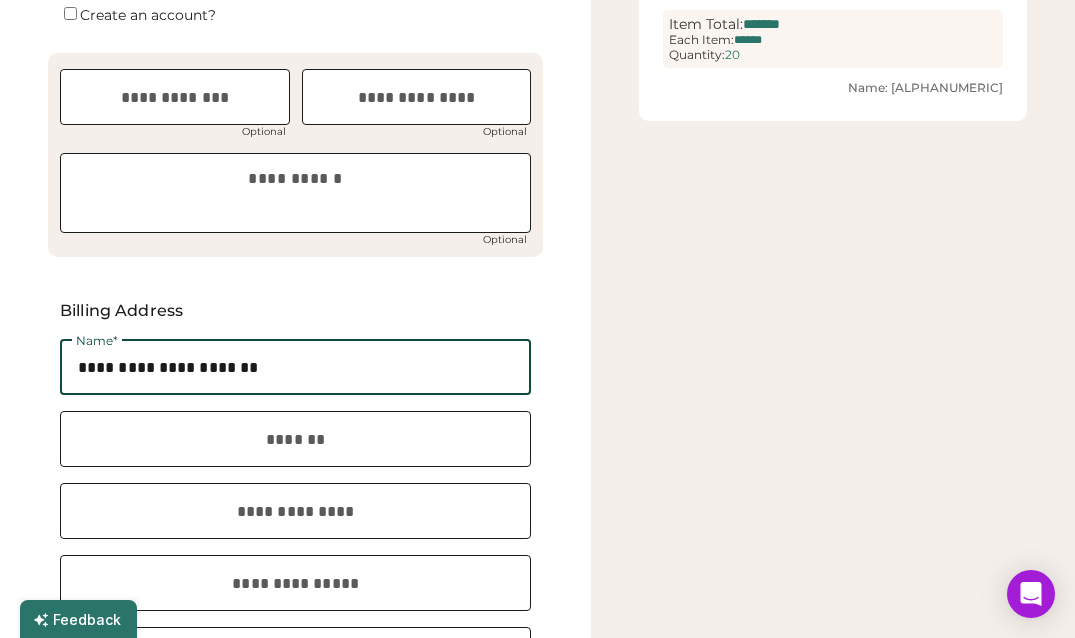 type on "**********" 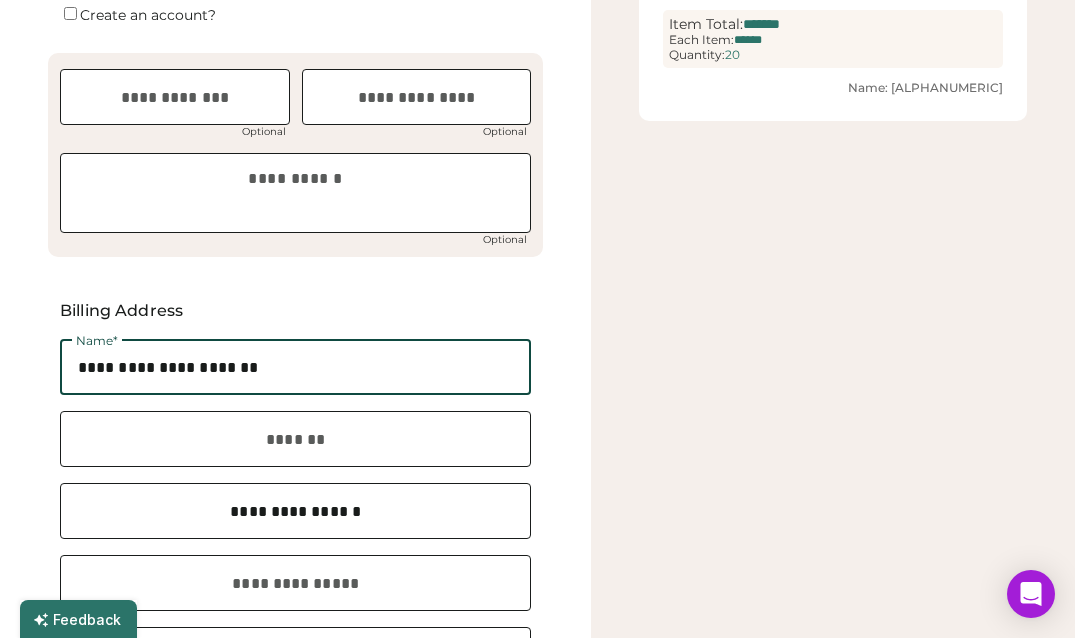 type on "******" 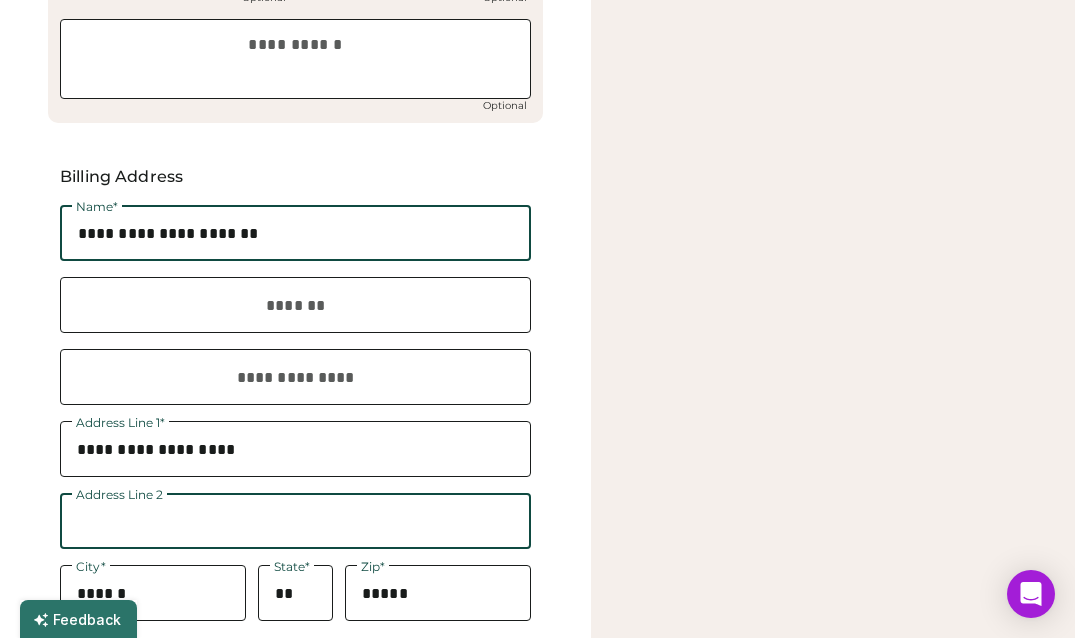 click at bounding box center [295, 305] 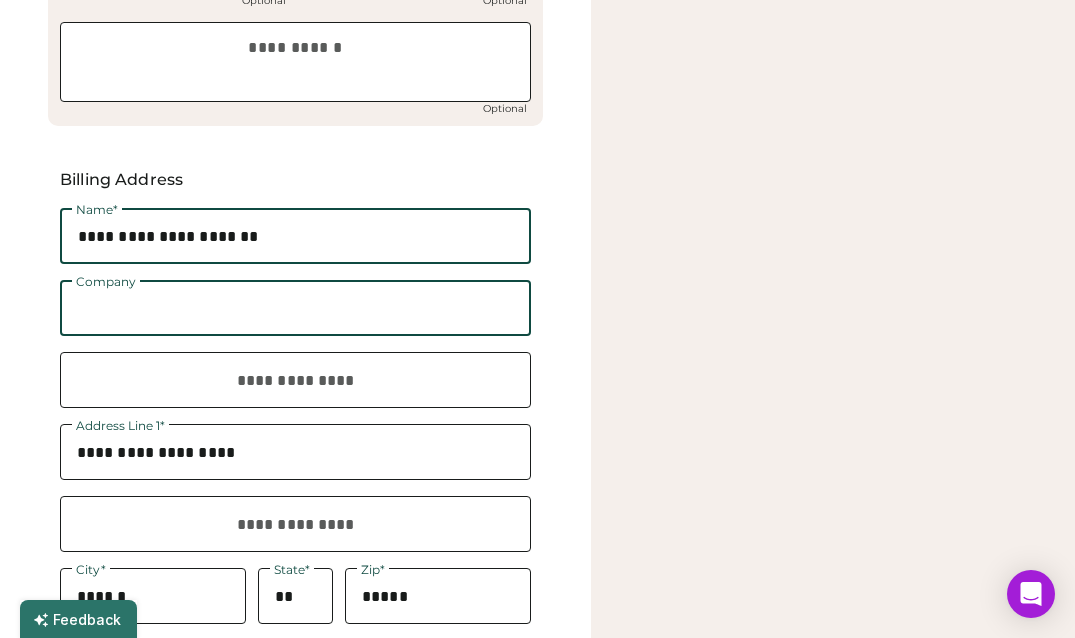 scroll, scrollTop: 583, scrollLeft: 0, axis: vertical 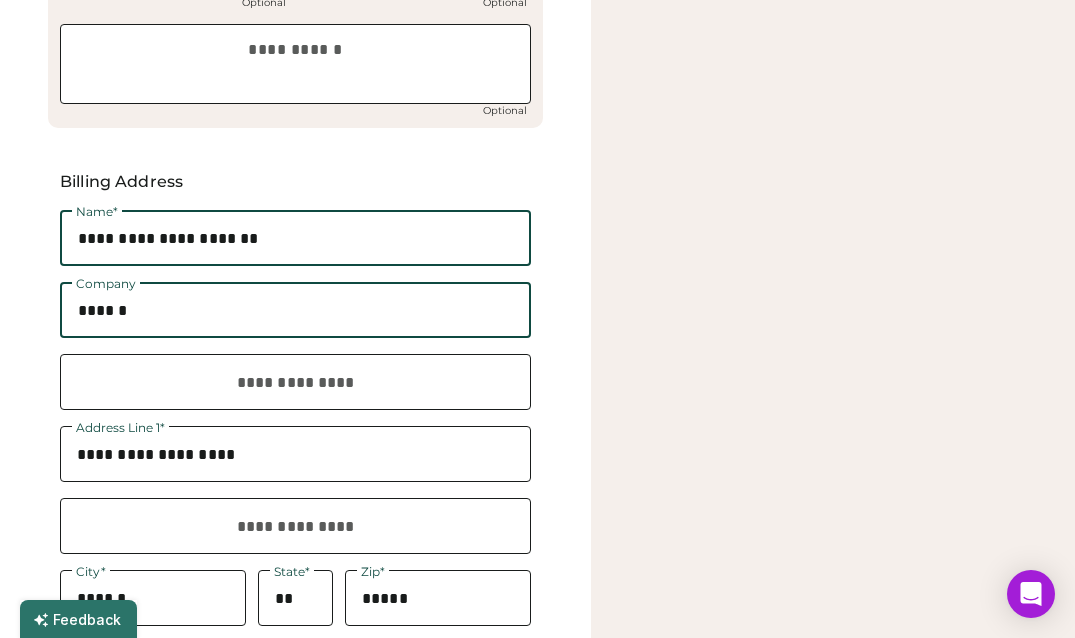 type on "******" 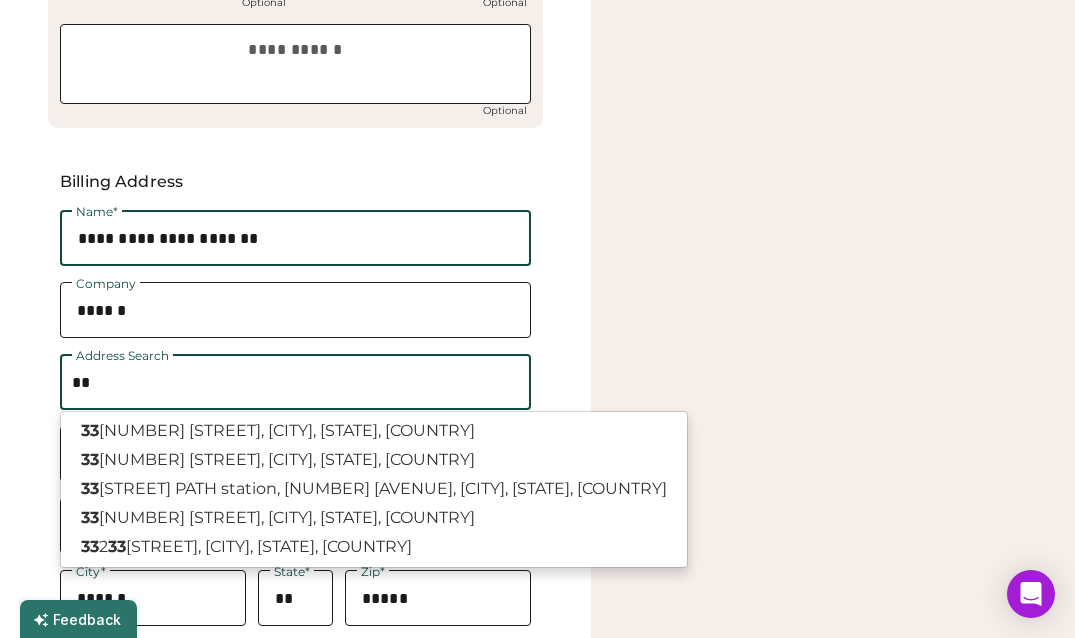 type on "***" 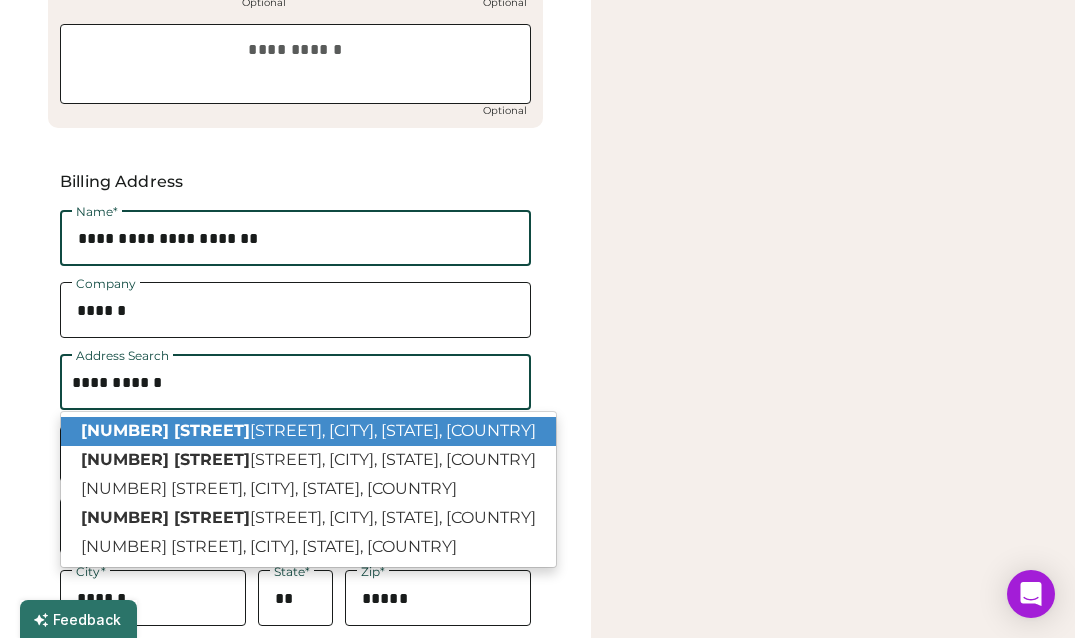 click on "[NUMBER] [STREET], [CITY], [STATE], [COUNTRY]" at bounding box center [308, 431] 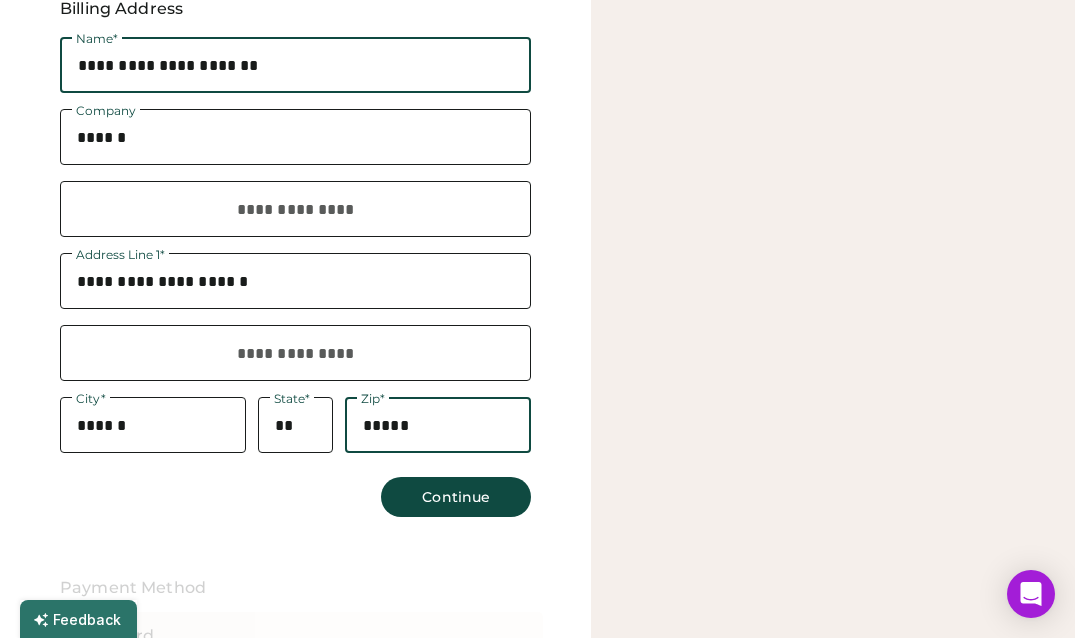 click at bounding box center [438, 425] 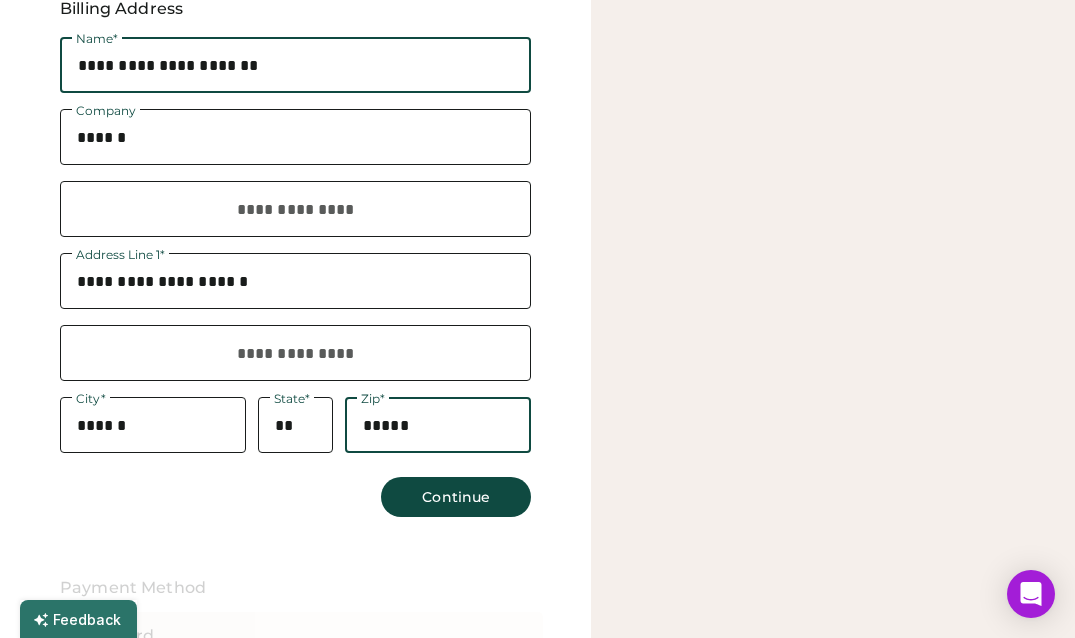 scroll, scrollTop: 755, scrollLeft: 0, axis: vertical 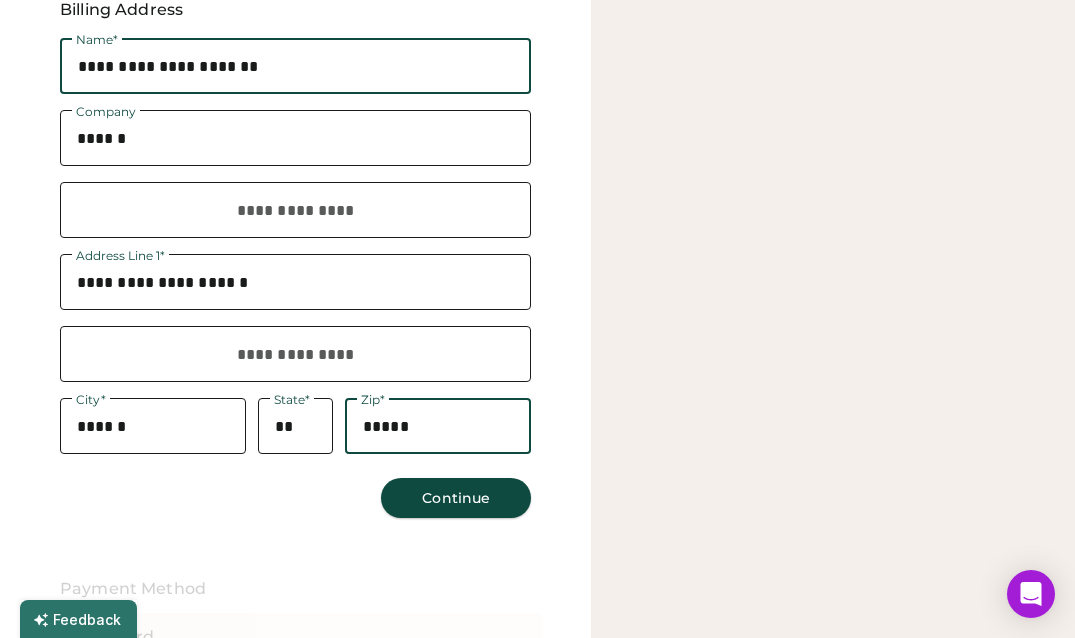type on "*****" 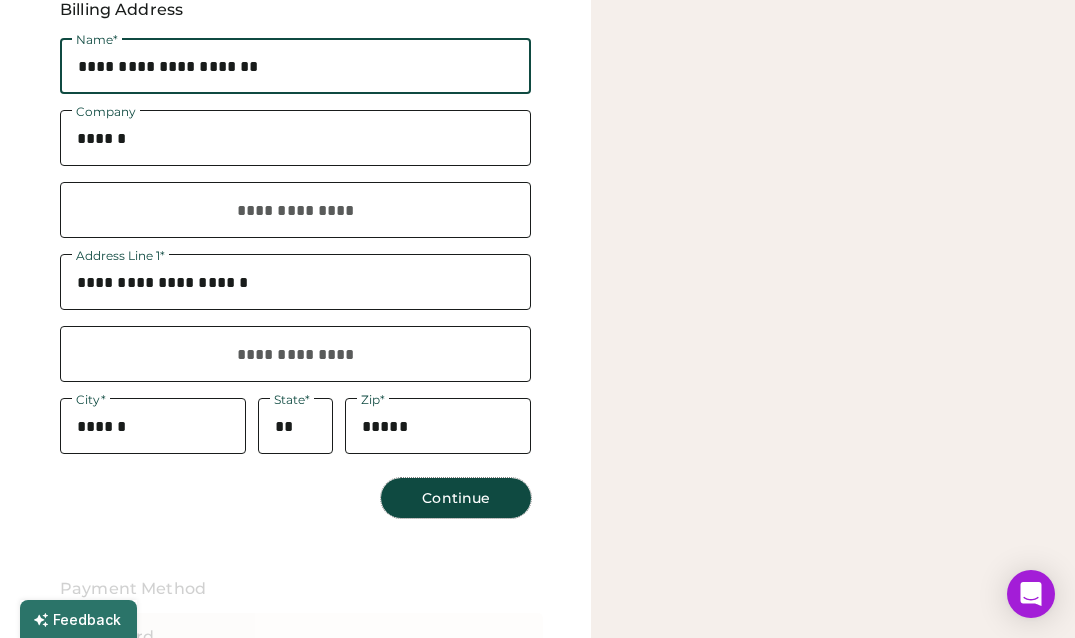 click on "Continue" at bounding box center (456, 498) 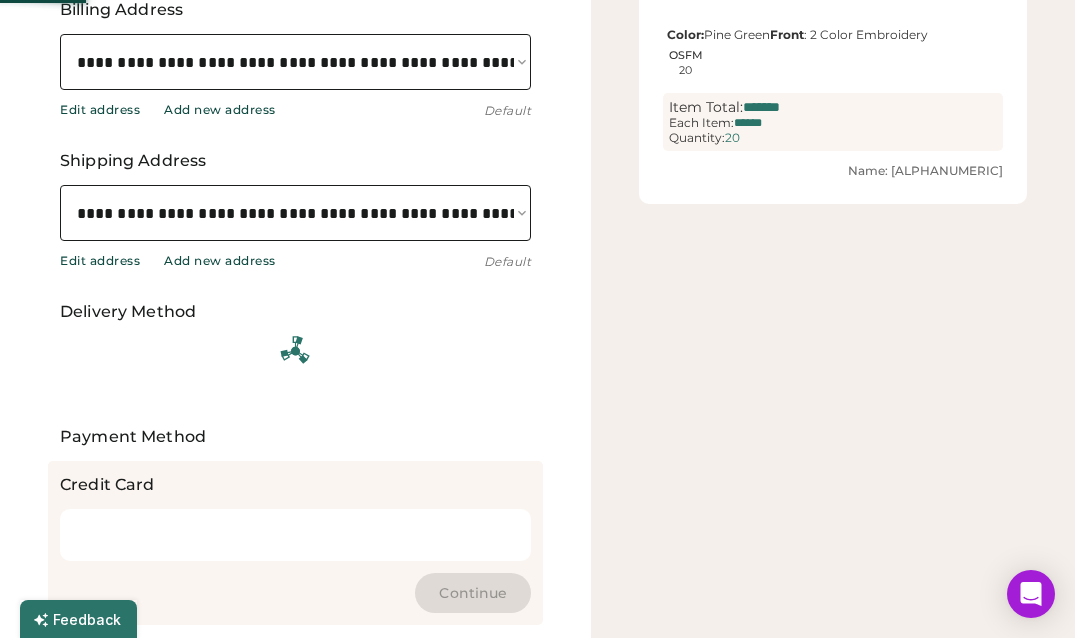 scroll, scrollTop: 786, scrollLeft: 0, axis: vertical 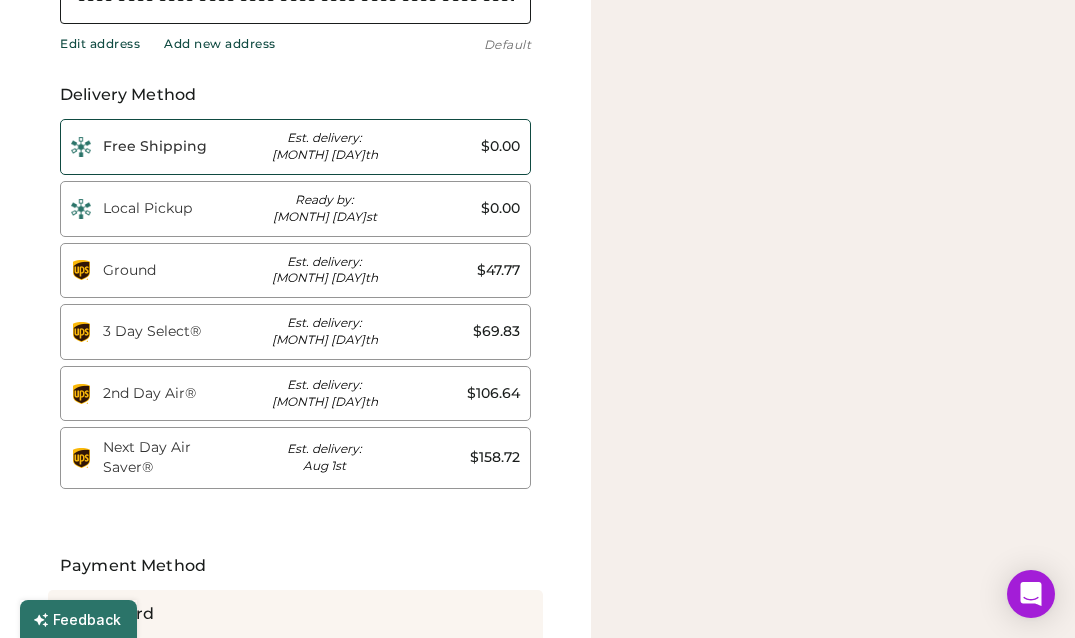 click on "$0.00" at bounding box center (459, 147) 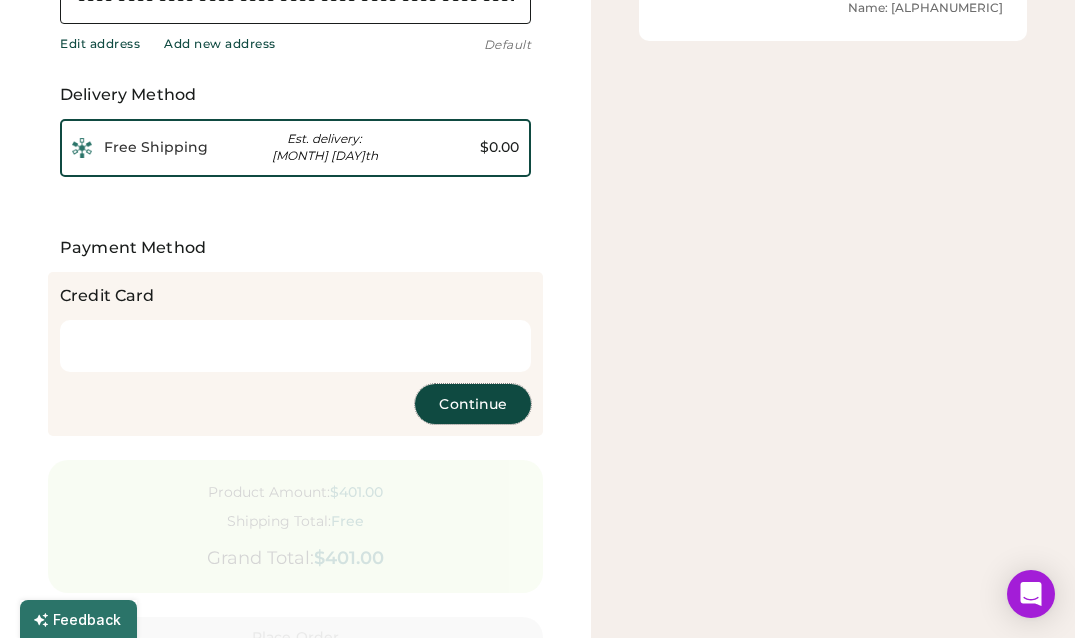 click on "Continue" at bounding box center [473, 404] 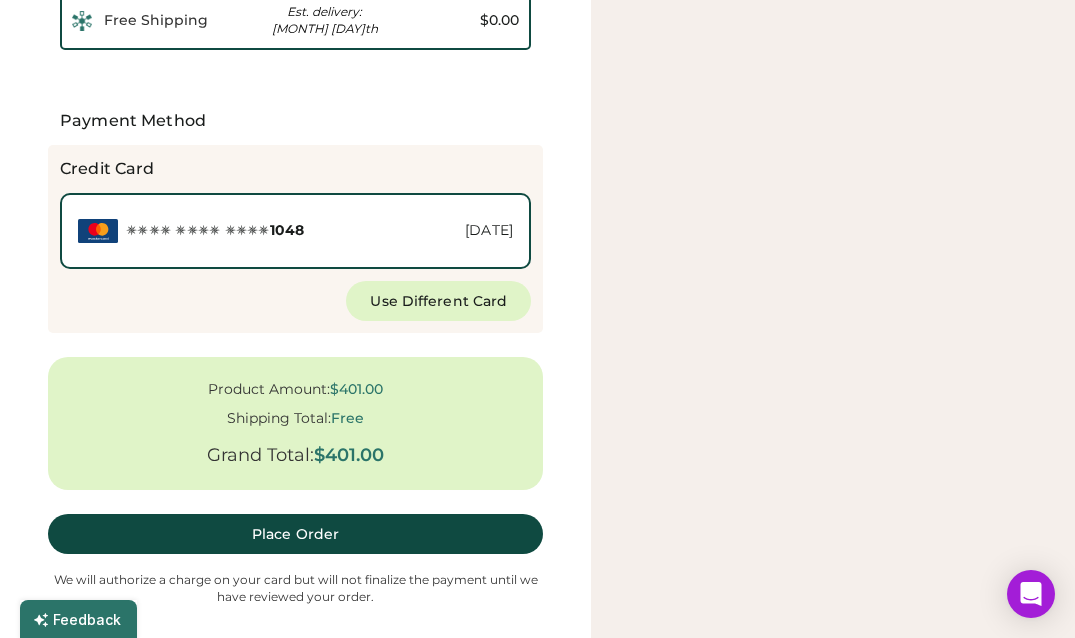 scroll, scrollTop: 1123, scrollLeft: 0, axis: vertical 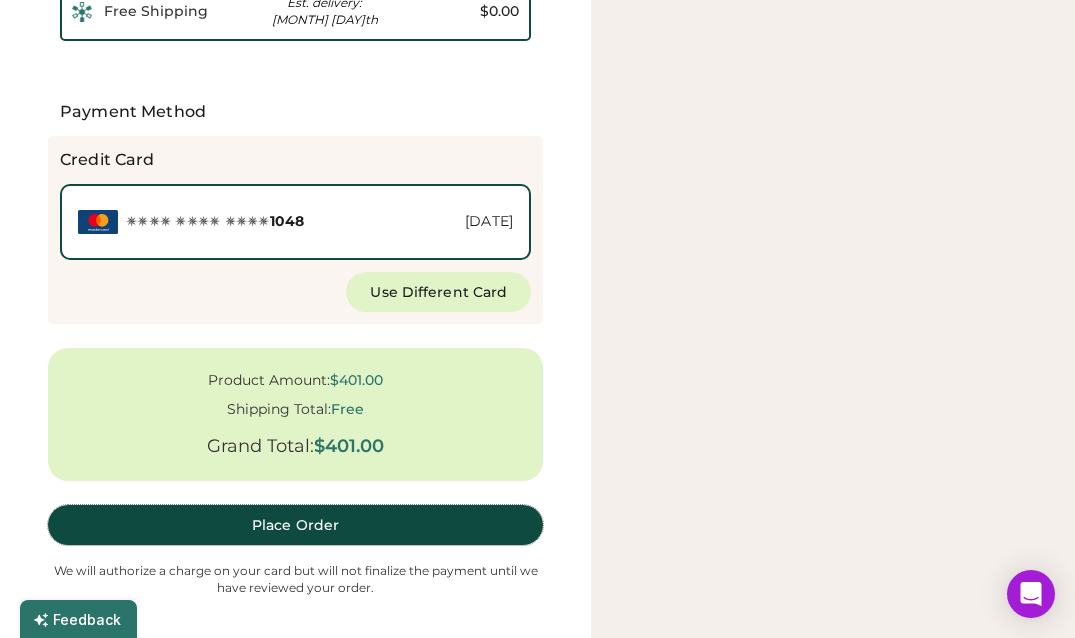 click on "Place Order" at bounding box center (295, 525) 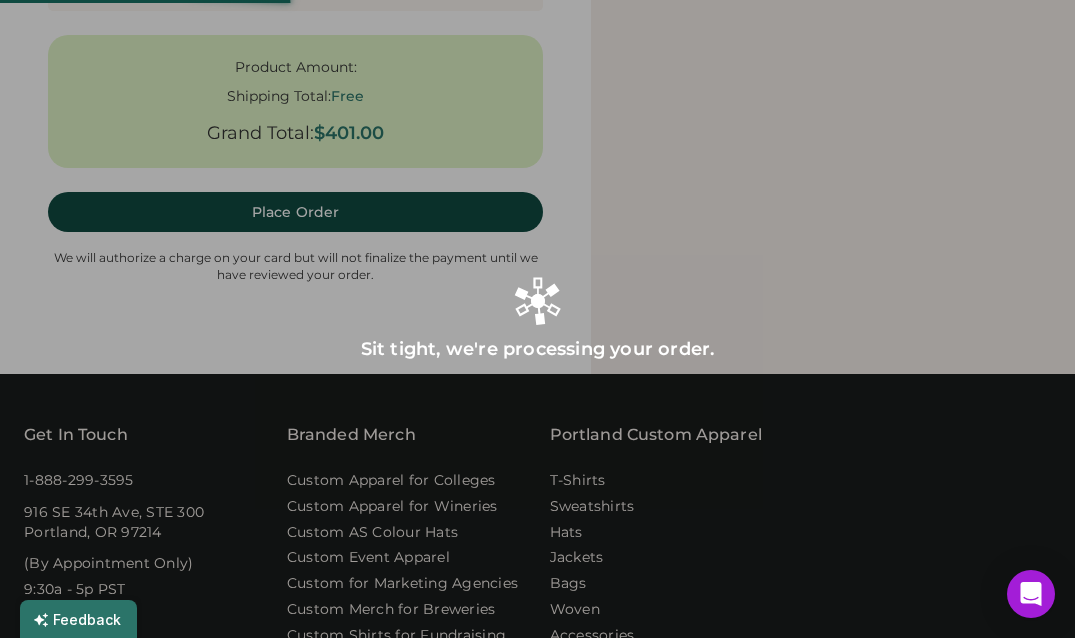 scroll, scrollTop: 706, scrollLeft: 0, axis: vertical 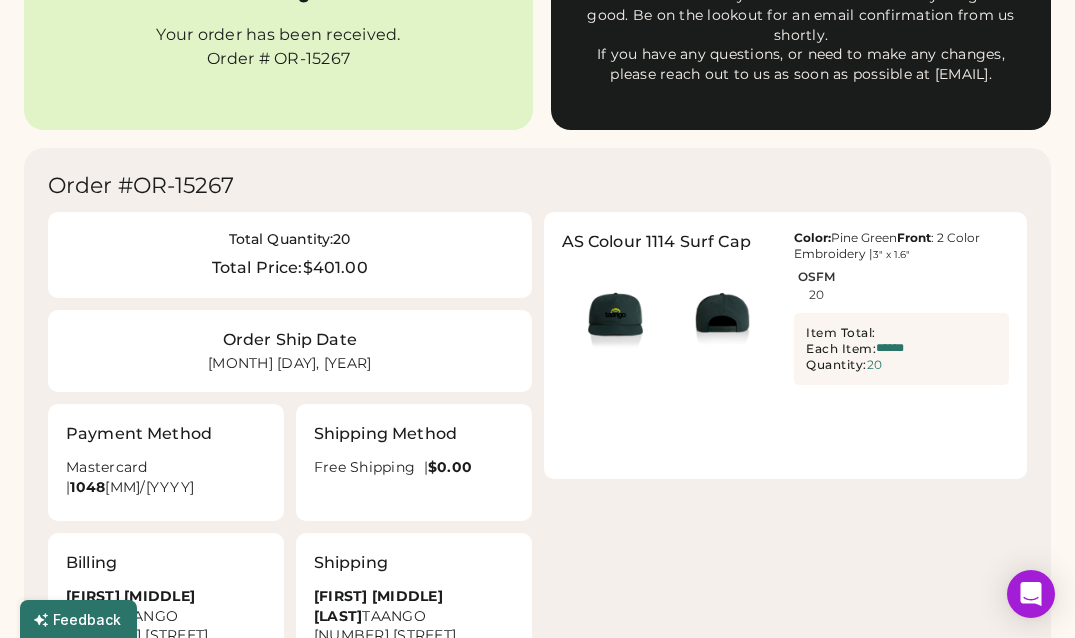 click at bounding box center [615, 315] 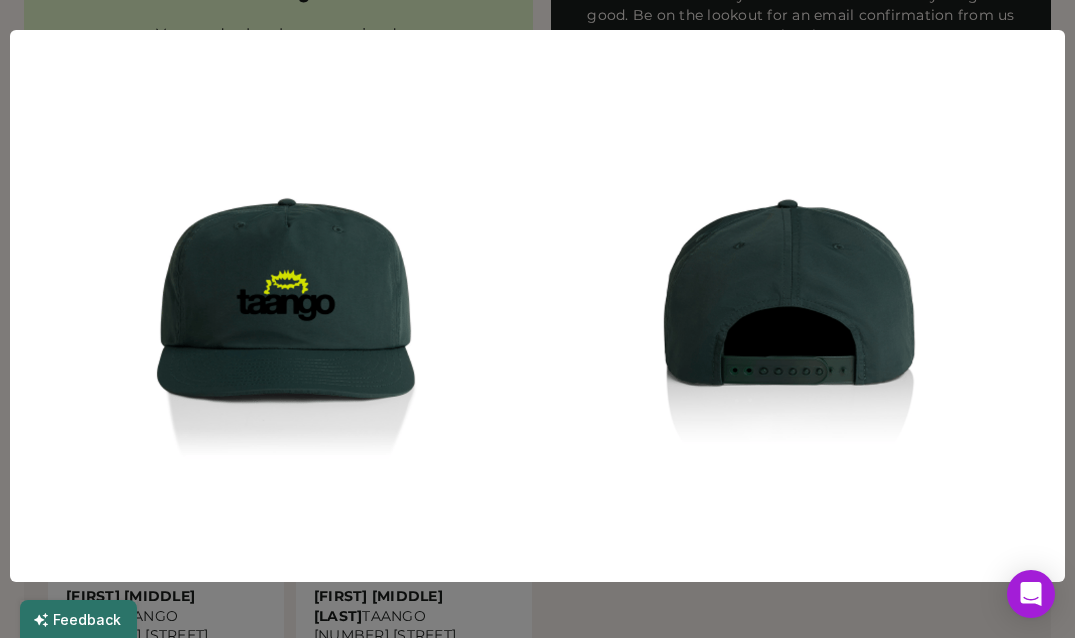 click at bounding box center (537, 319) 